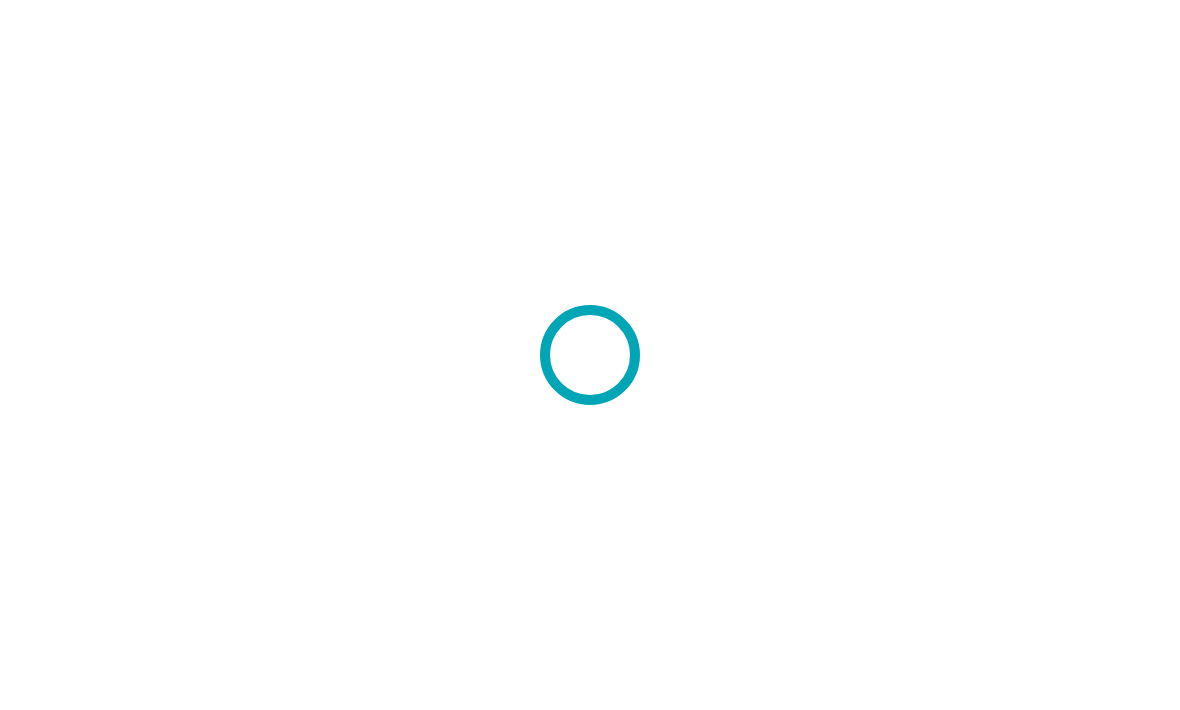 scroll, scrollTop: 0, scrollLeft: 0, axis: both 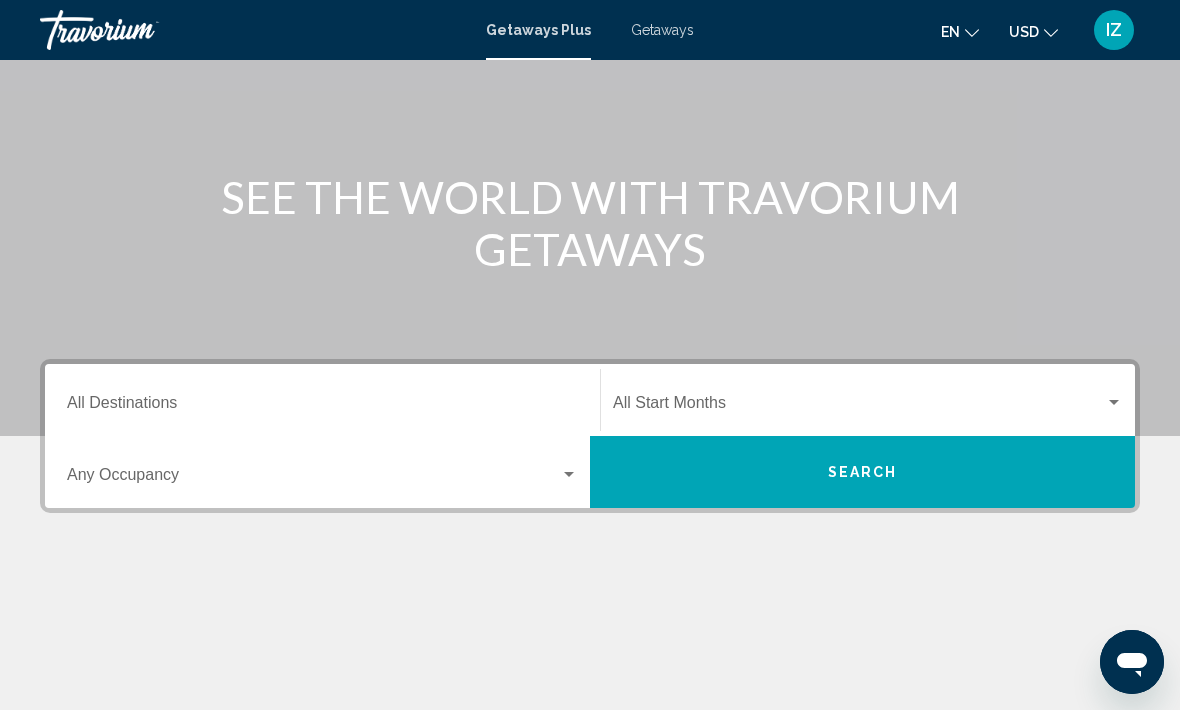 click at bounding box center [859, 407] 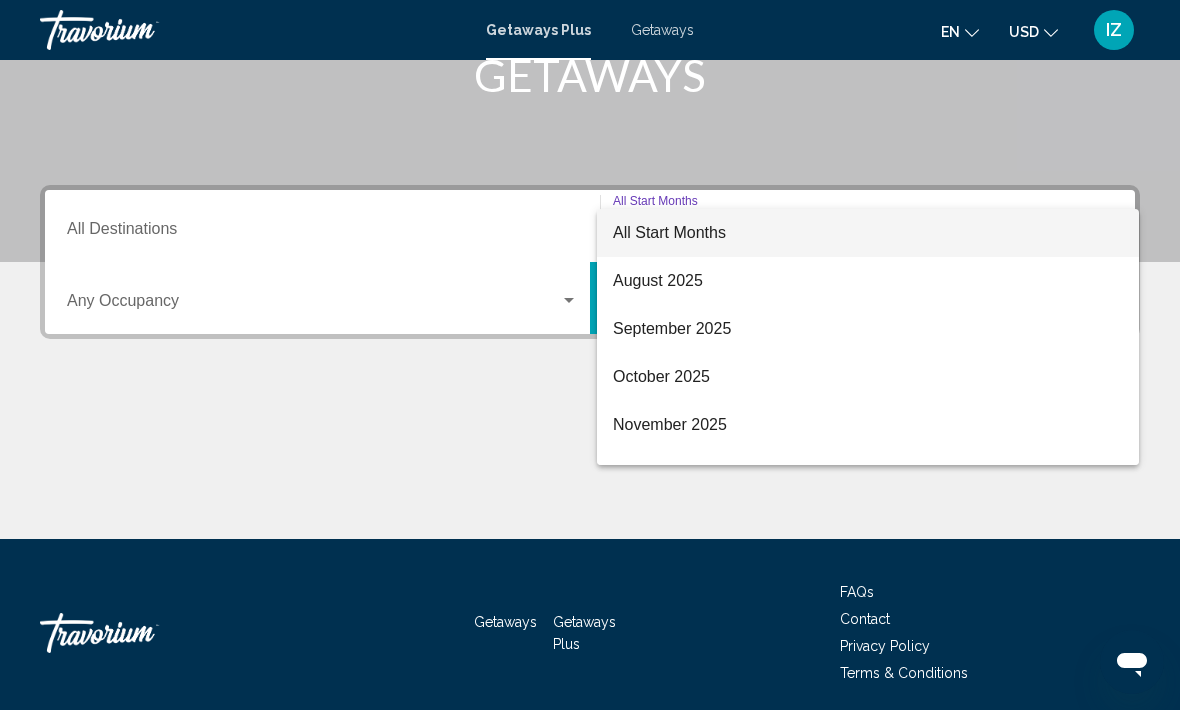 scroll, scrollTop: 346, scrollLeft: 0, axis: vertical 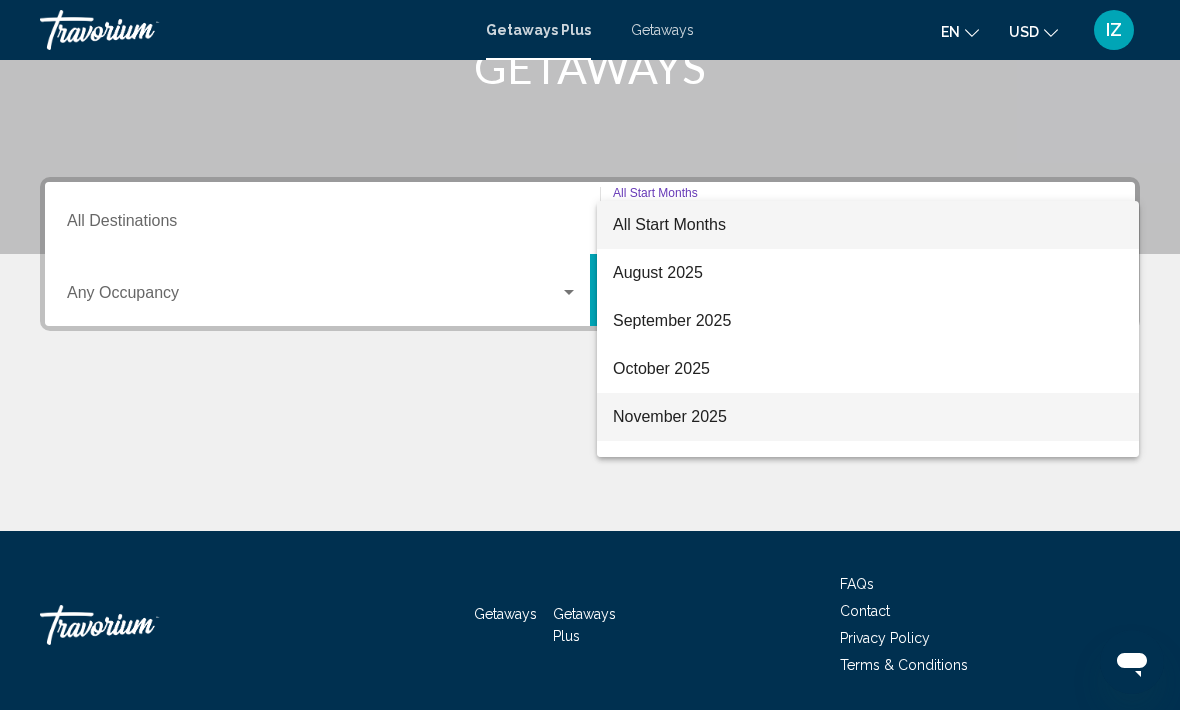 click on "November 2025" at bounding box center (868, 417) 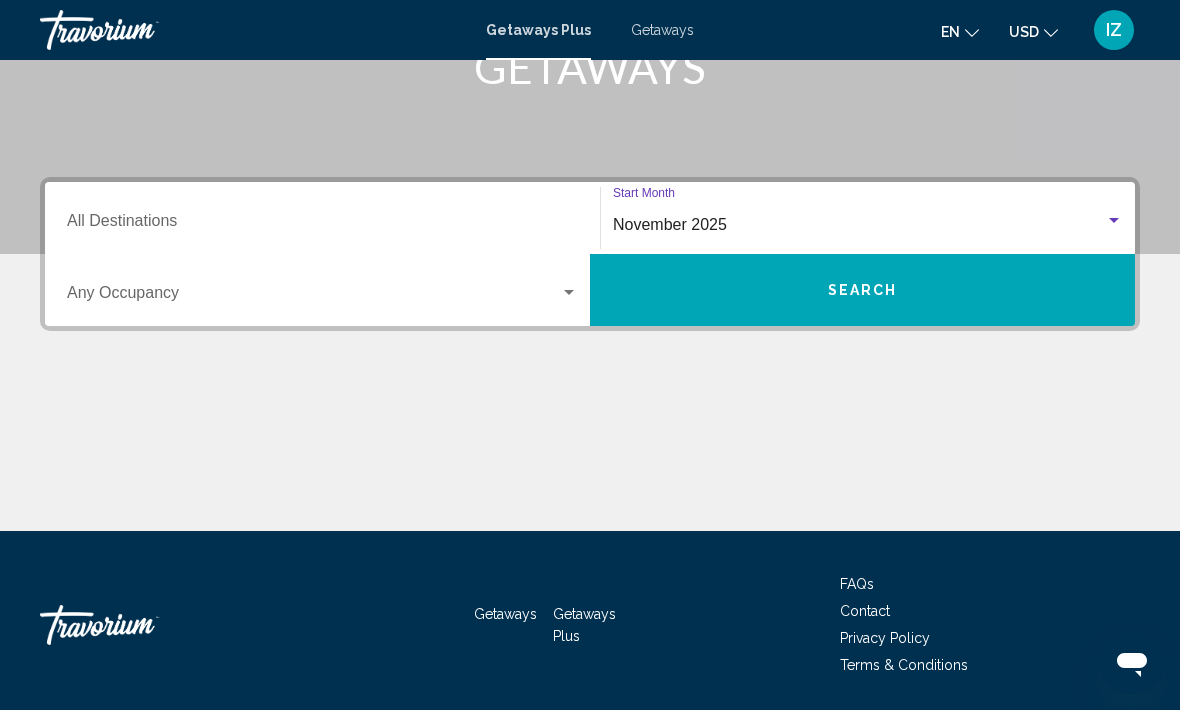click at bounding box center [569, 293] 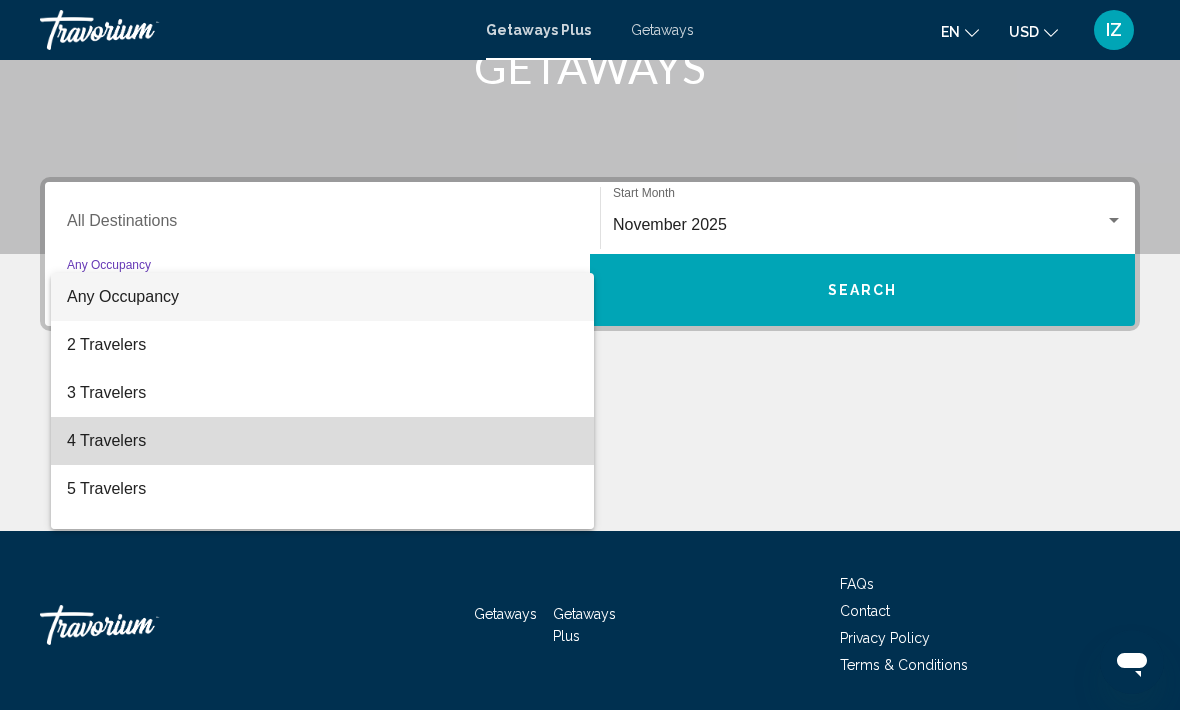 click on "4 Travelers" at bounding box center [322, 441] 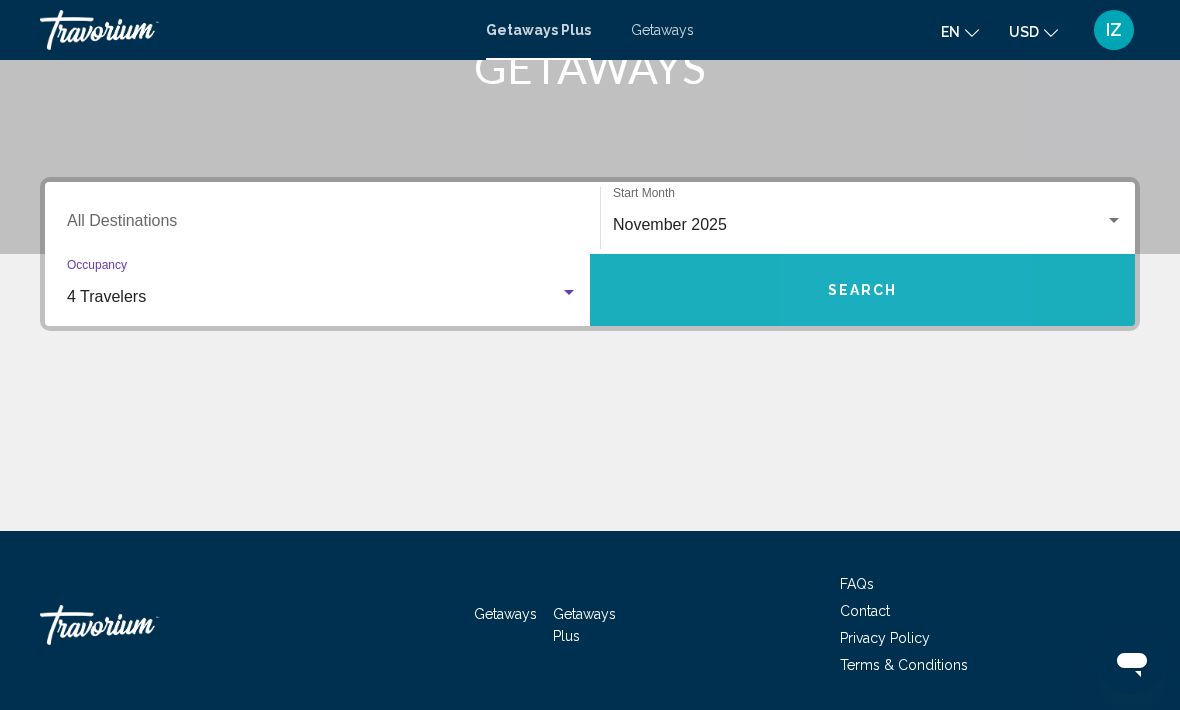 click on "Search" at bounding box center [862, 290] 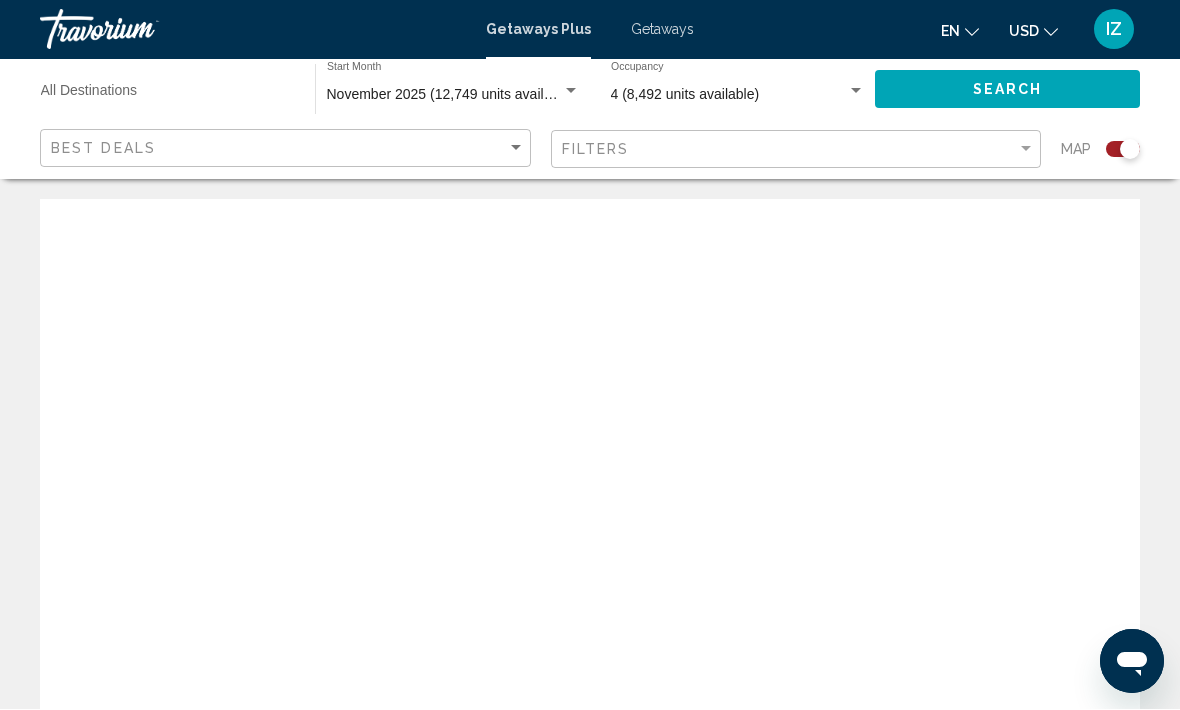scroll, scrollTop: 1, scrollLeft: 0, axis: vertical 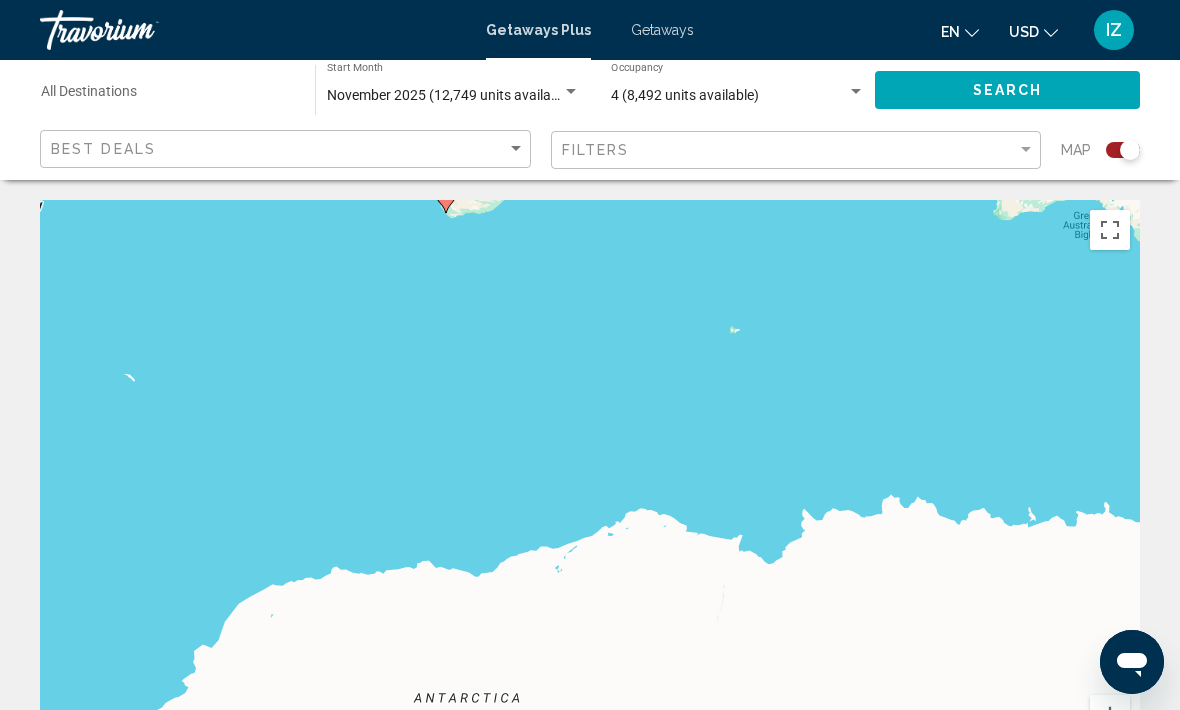 click at bounding box center [1110, 230] 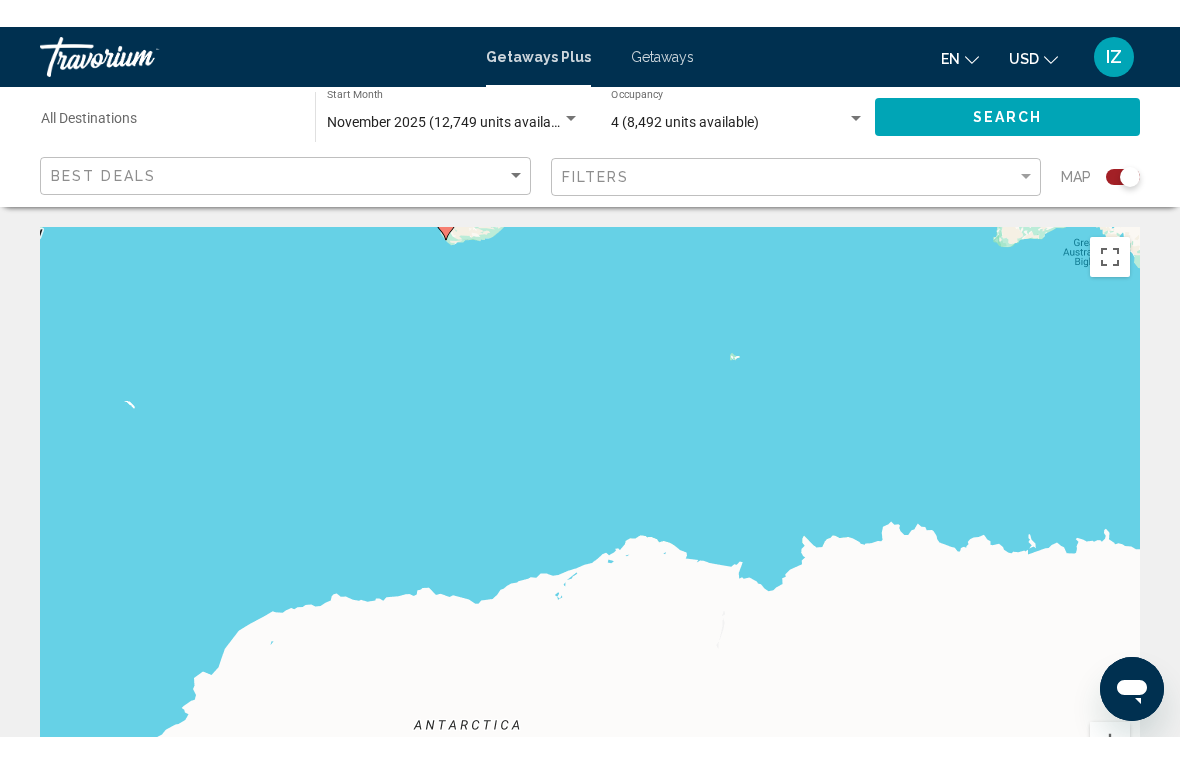 scroll, scrollTop: 24, scrollLeft: 0, axis: vertical 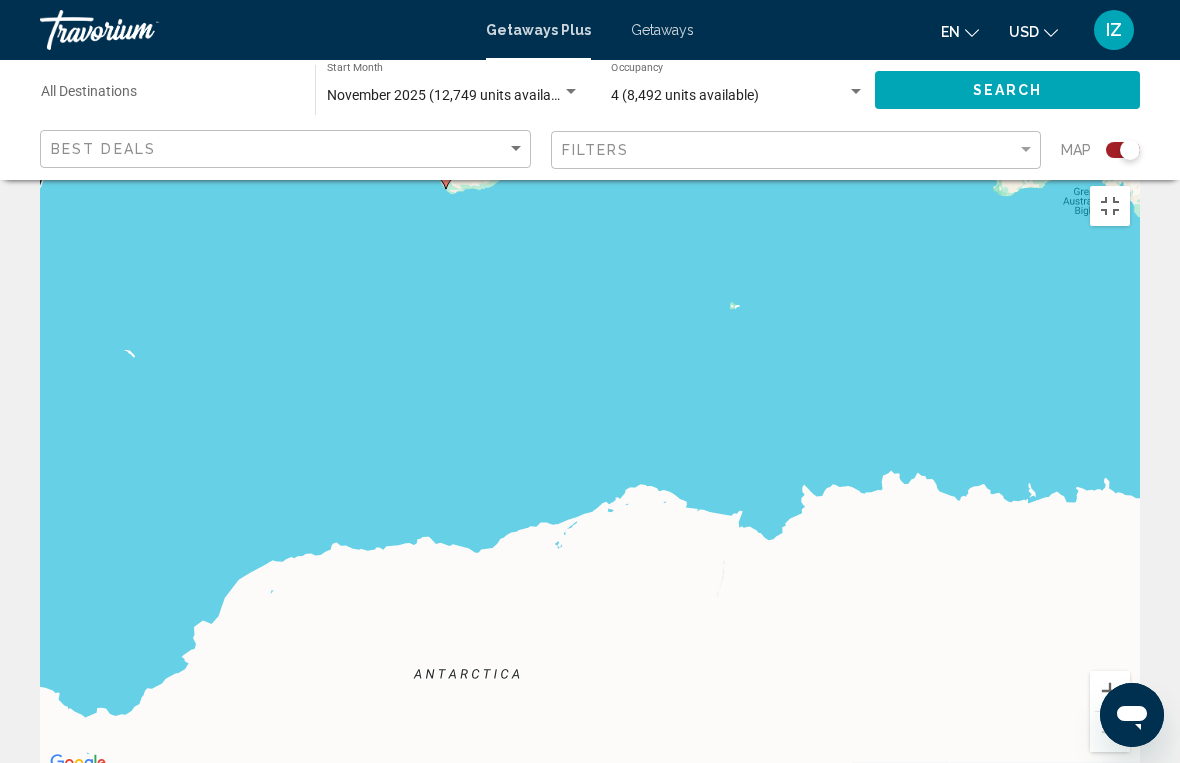 click at bounding box center [1110, 691] 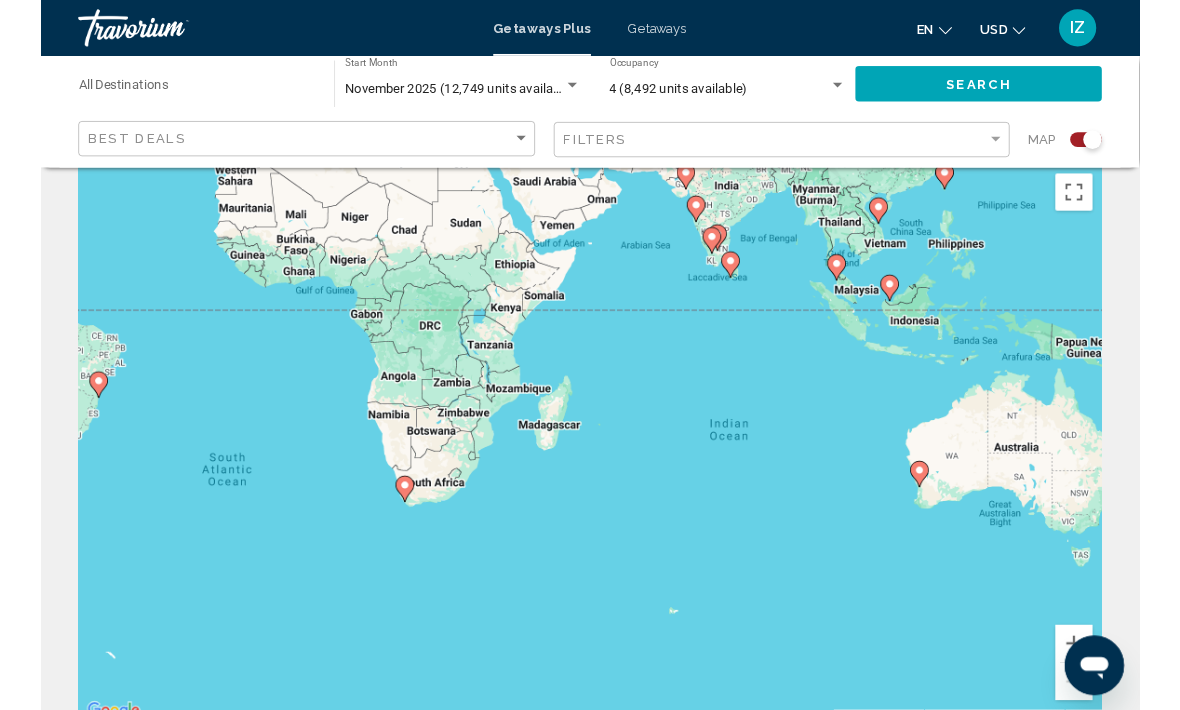 scroll, scrollTop: 0, scrollLeft: 0, axis: both 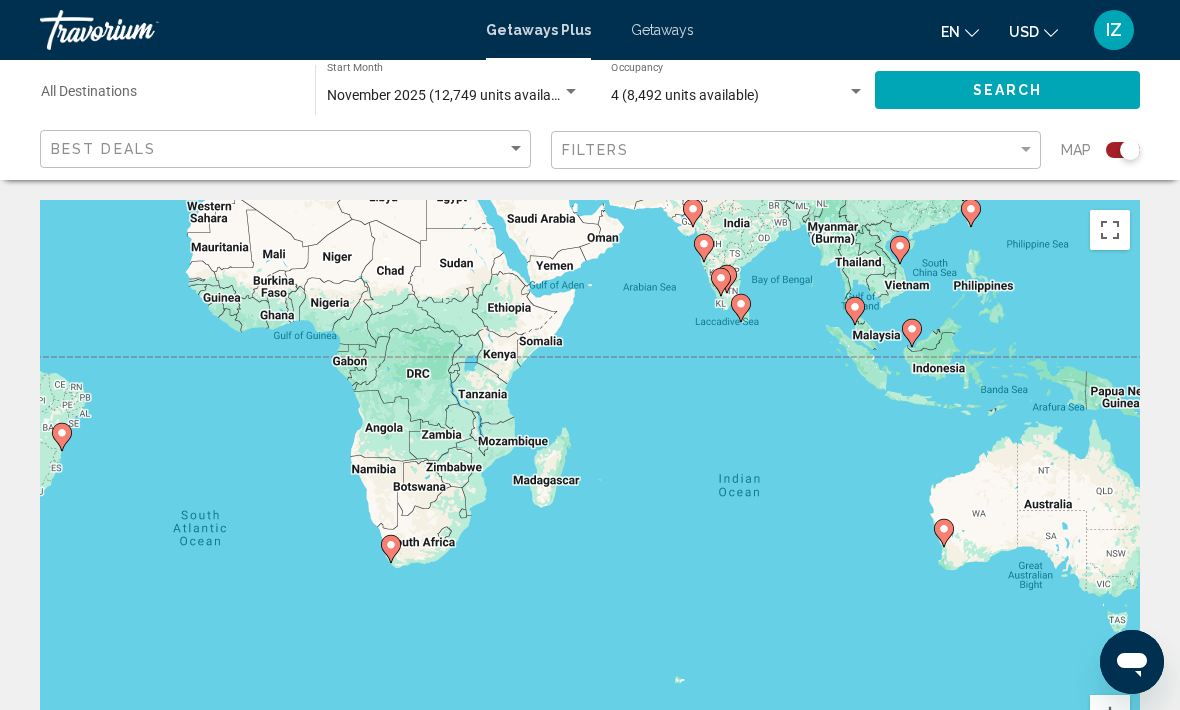 click at bounding box center [1110, 230] 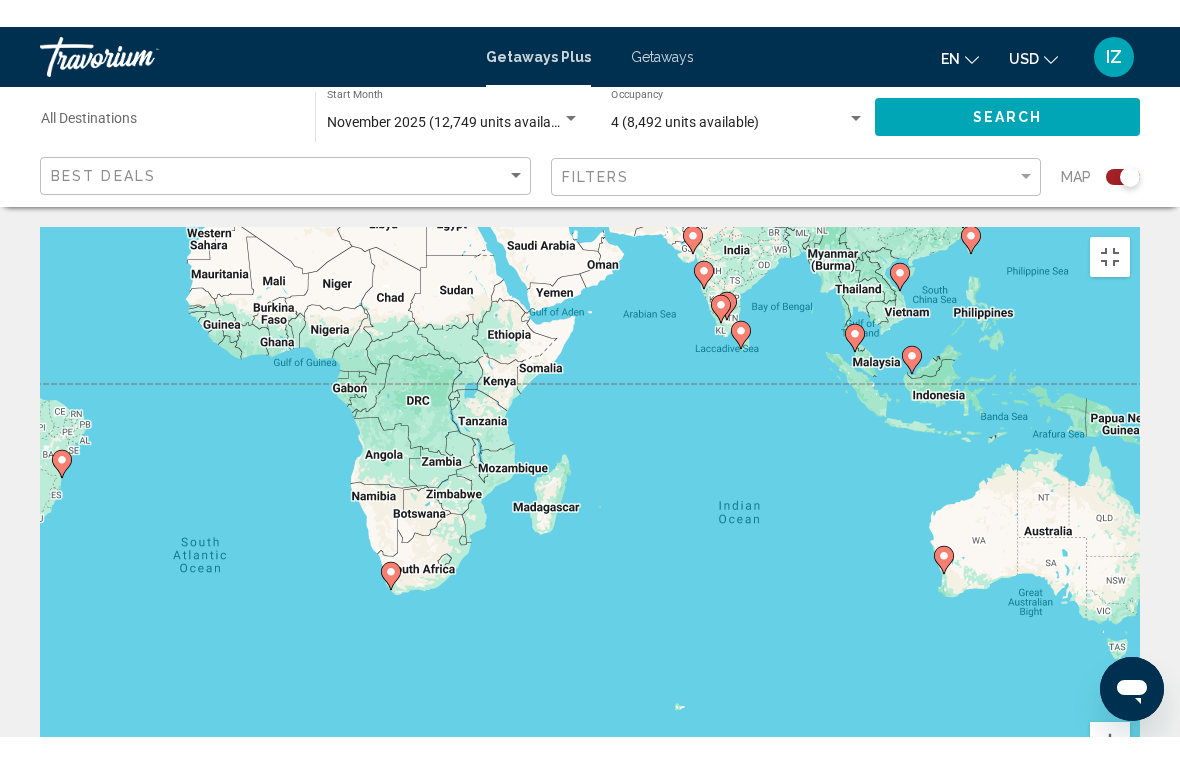 scroll, scrollTop: 24, scrollLeft: 0, axis: vertical 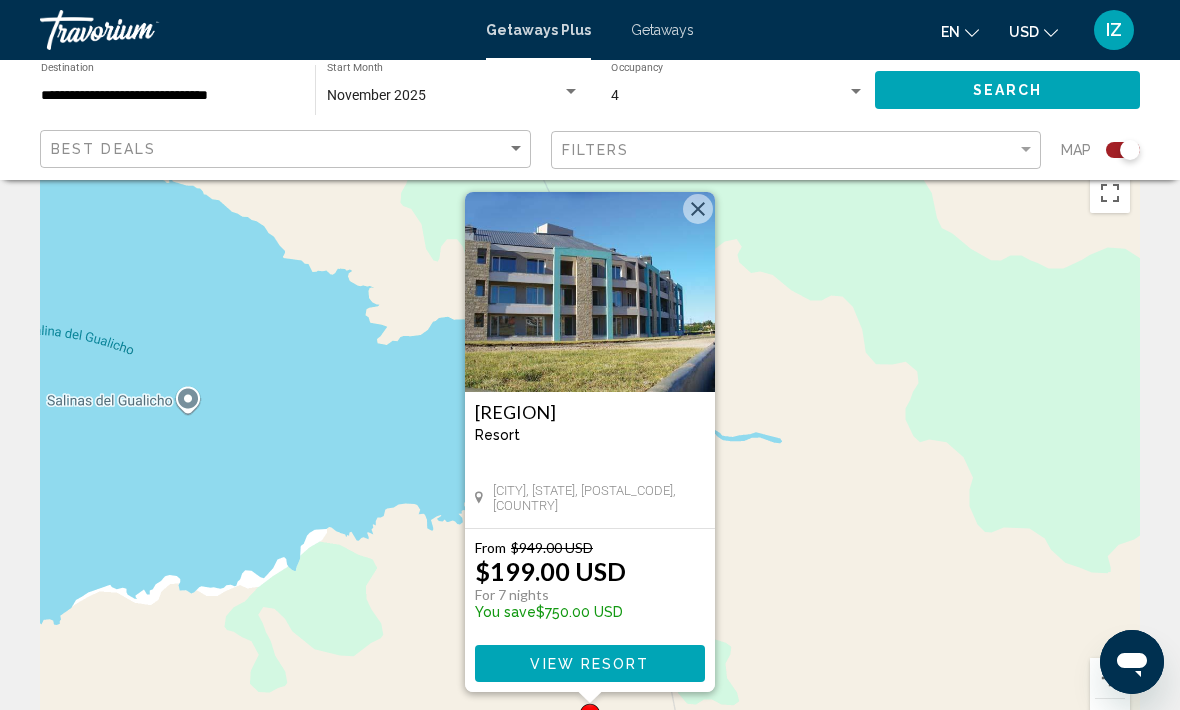 click at bounding box center [698, 209] 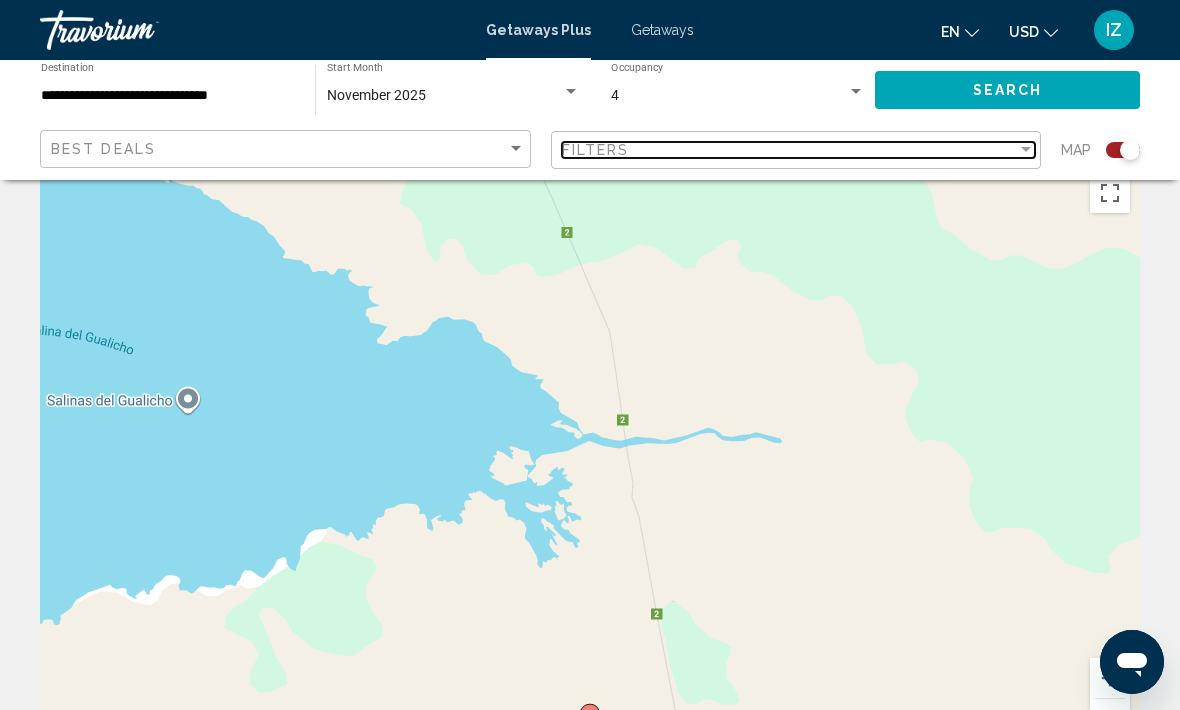 click on "Filters" at bounding box center [790, 150] 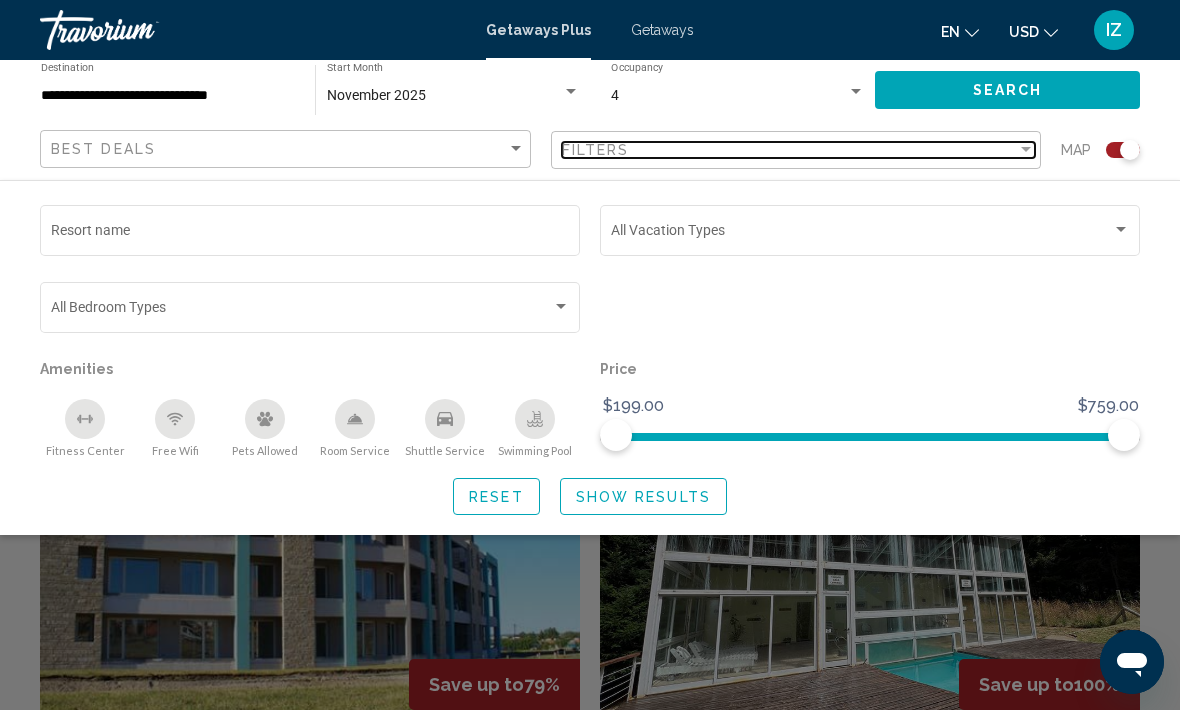 scroll, scrollTop: 439, scrollLeft: 0, axis: vertical 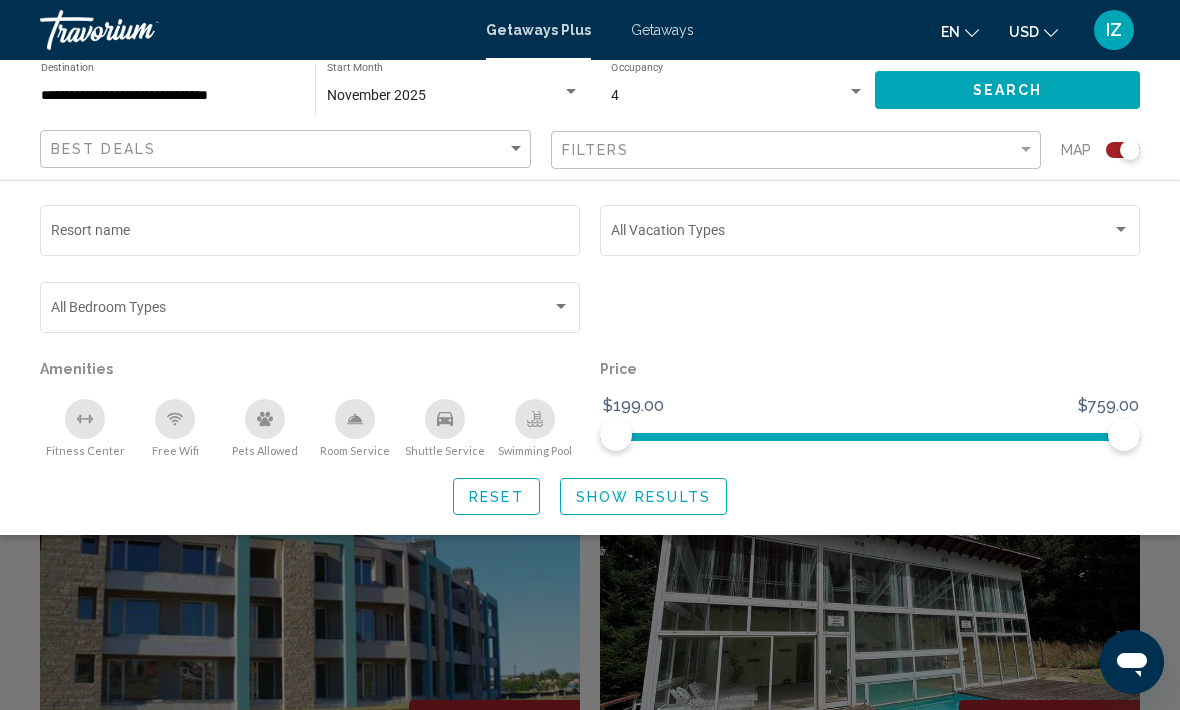 click on "Show Results" 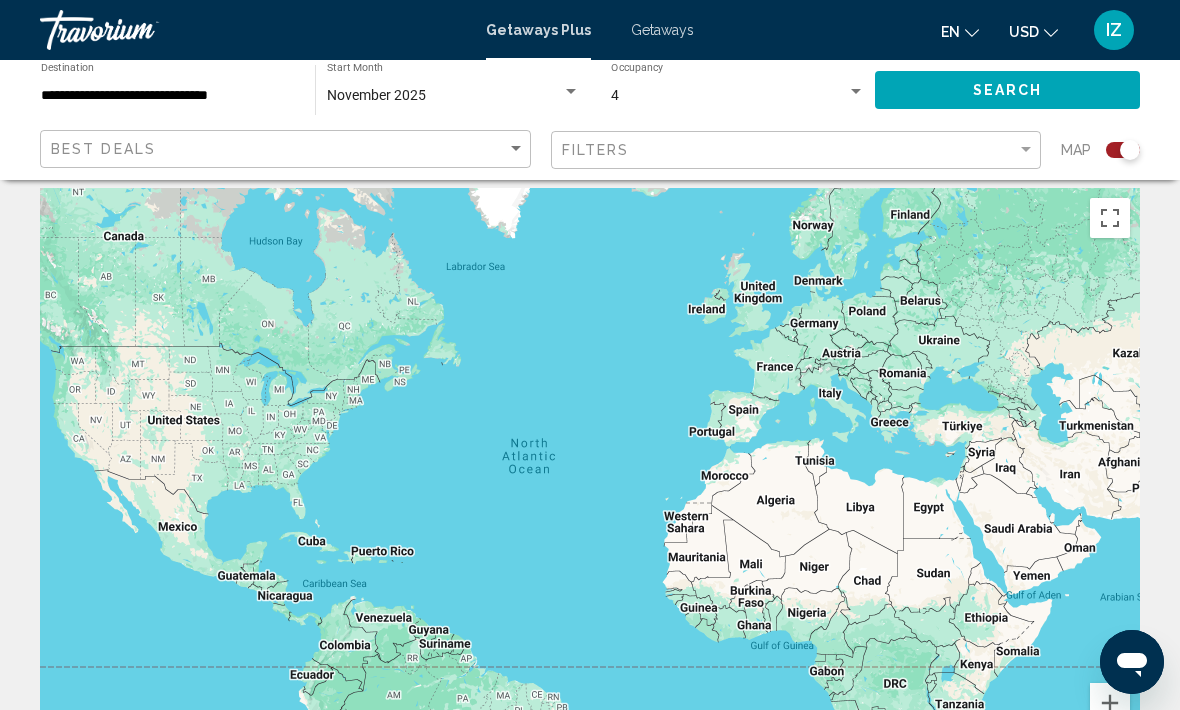 scroll, scrollTop: 0, scrollLeft: 0, axis: both 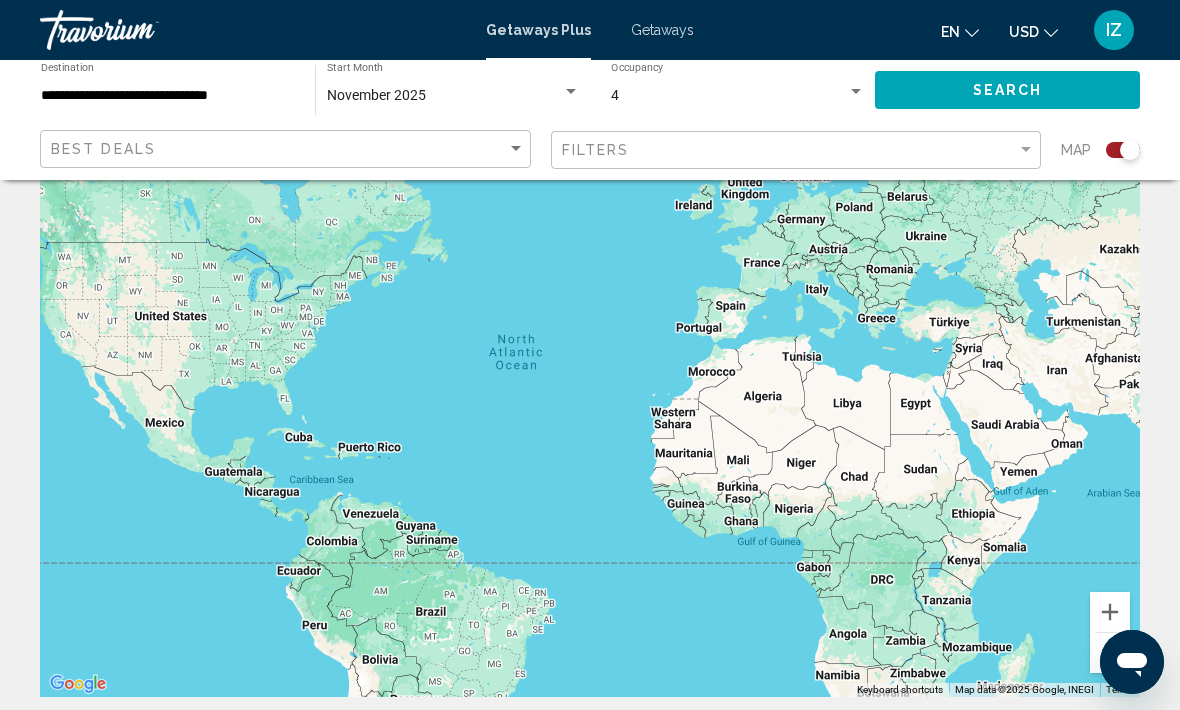 click at bounding box center (1110, 612) 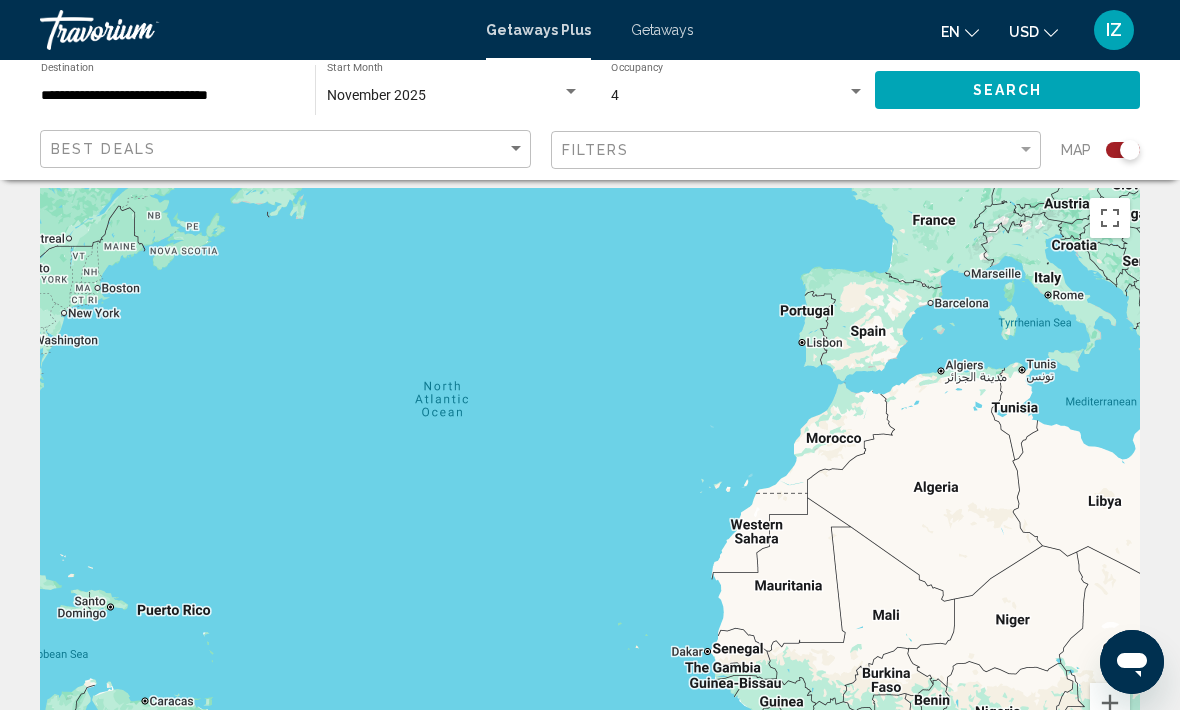 scroll, scrollTop: 0, scrollLeft: 0, axis: both 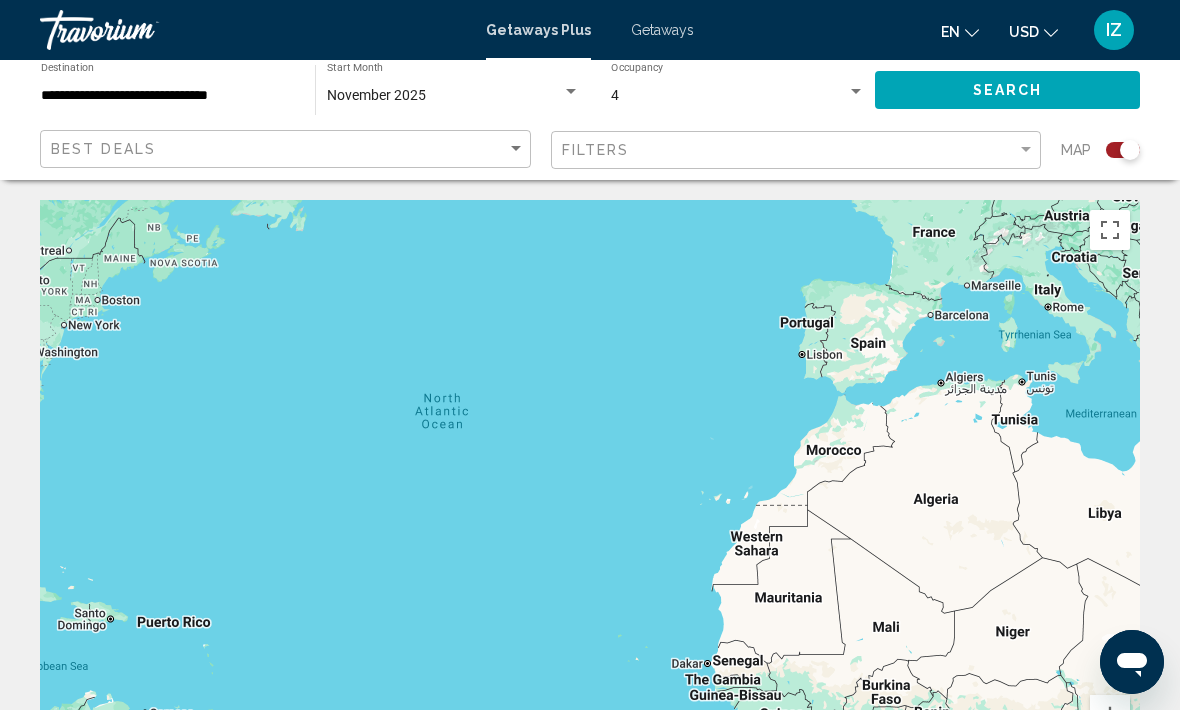 click 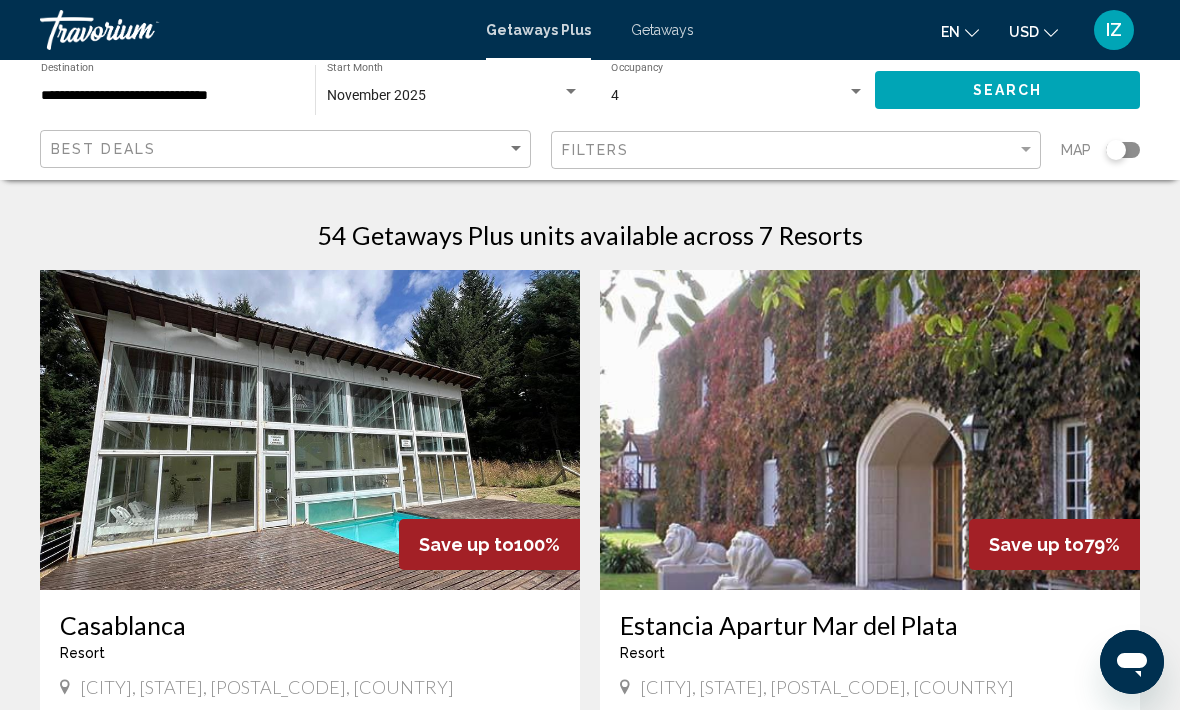 click 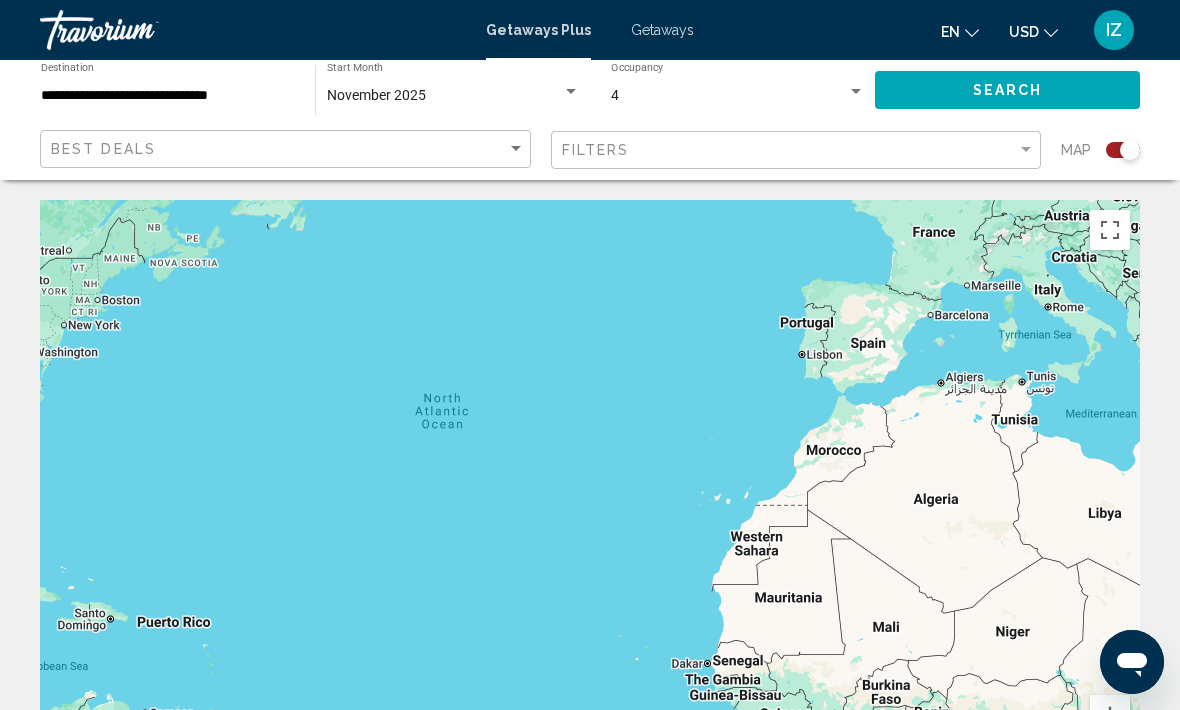 click at bounding box center [856, 92] 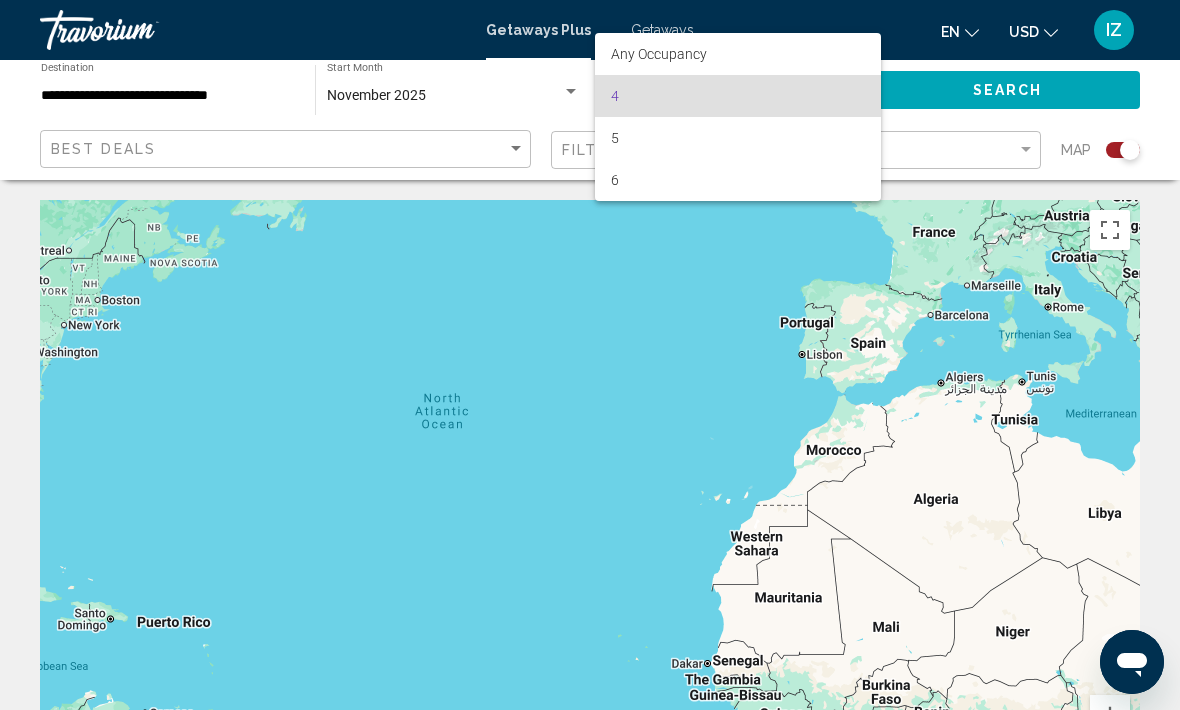 click at bounding box center (590, 355) 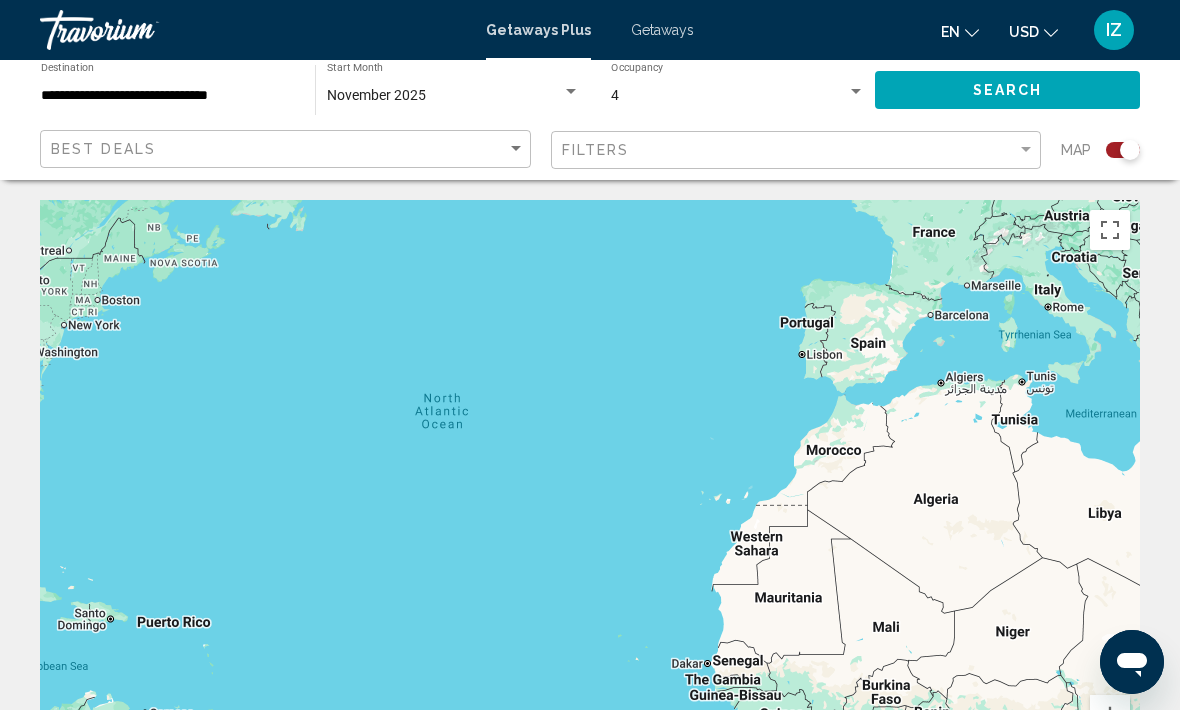 click on "**********" at bounding box center (168, 96) 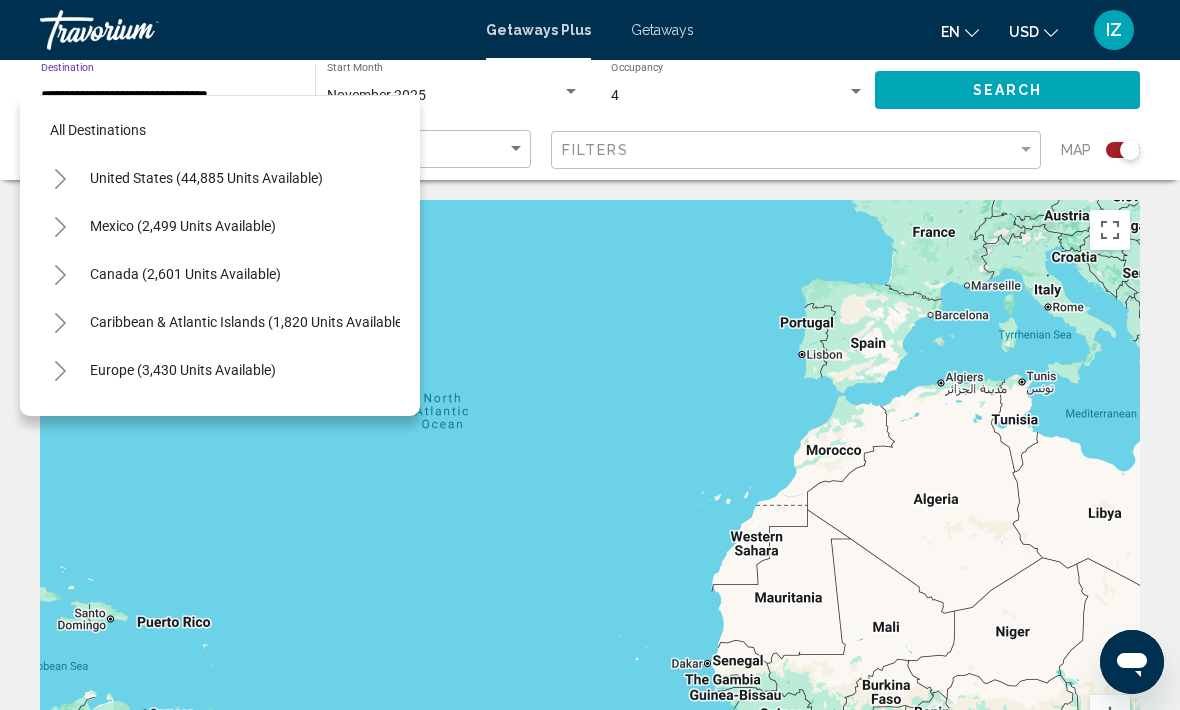 click on "Australia (234 units available)" at bounding box center (237, 466) 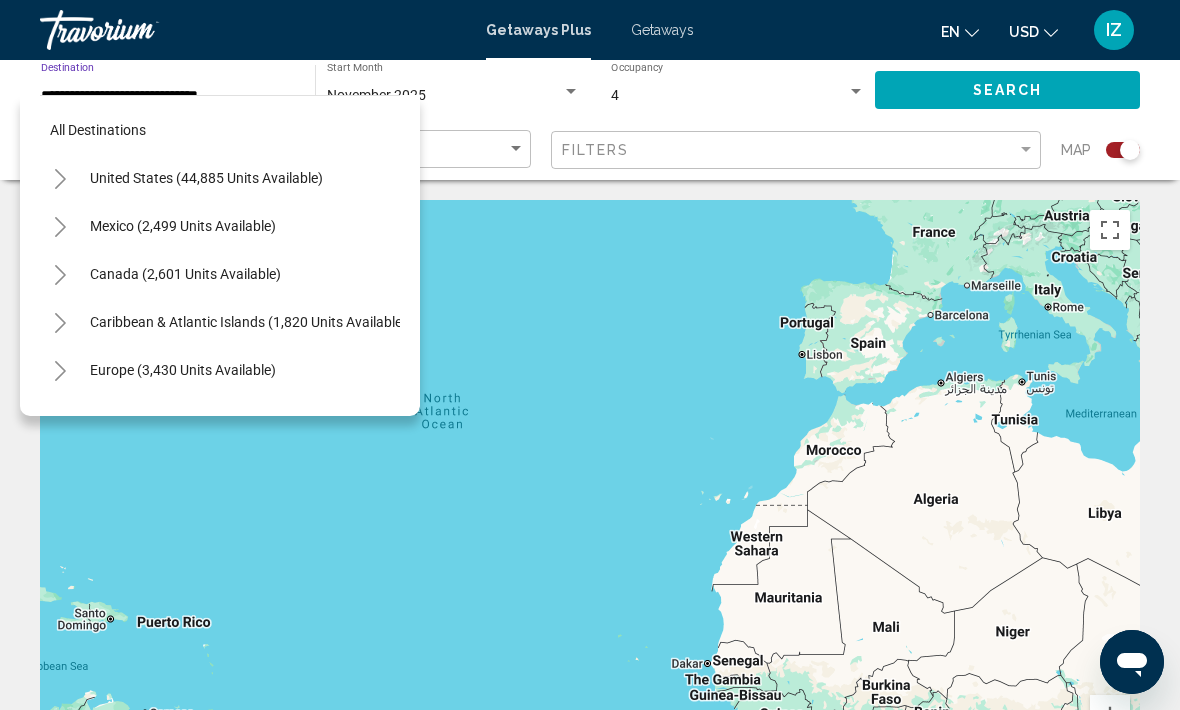 scroll, scrollTop: 0, scrollLeft: 0, axis: both 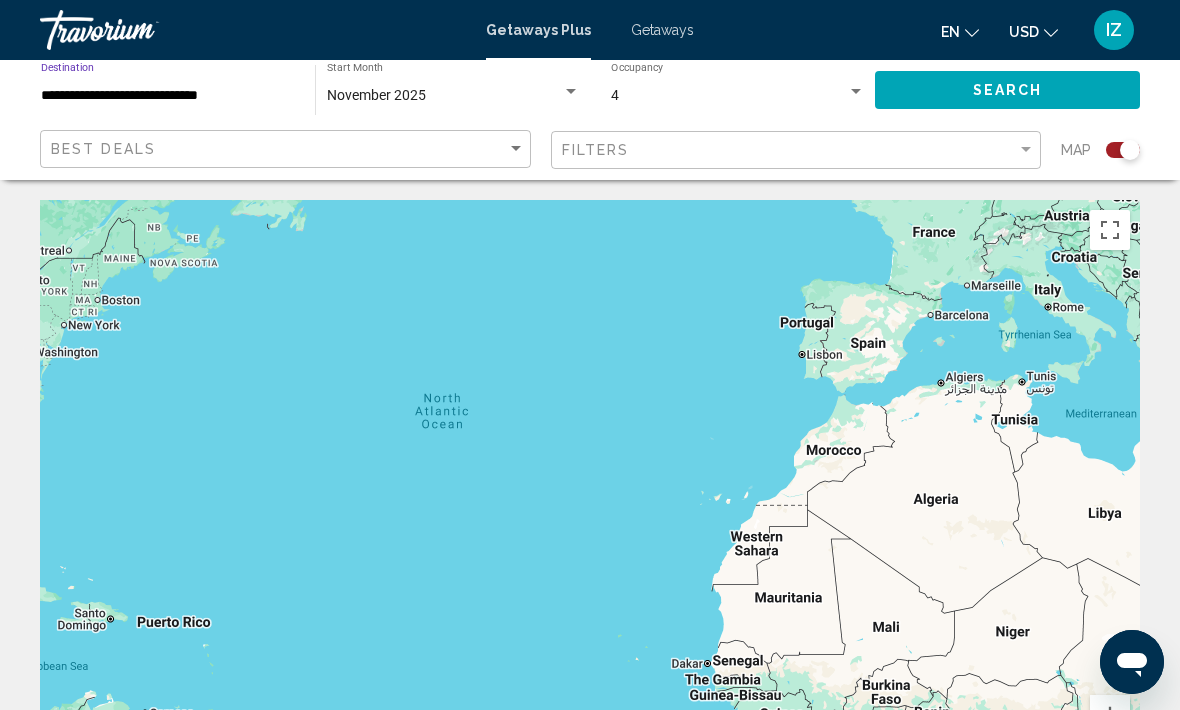 click on "**********" at bounding box center (168, 96) 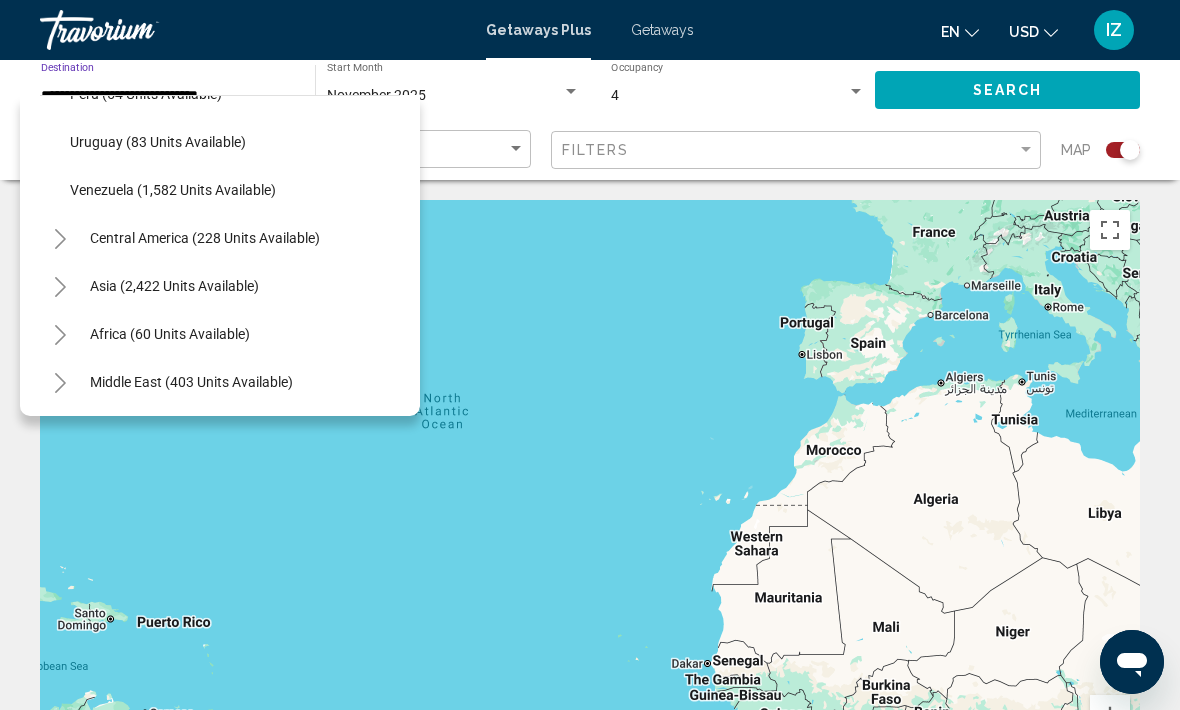 scroll, scrollTop: 948, scrollLeft: 0, axis: vertical 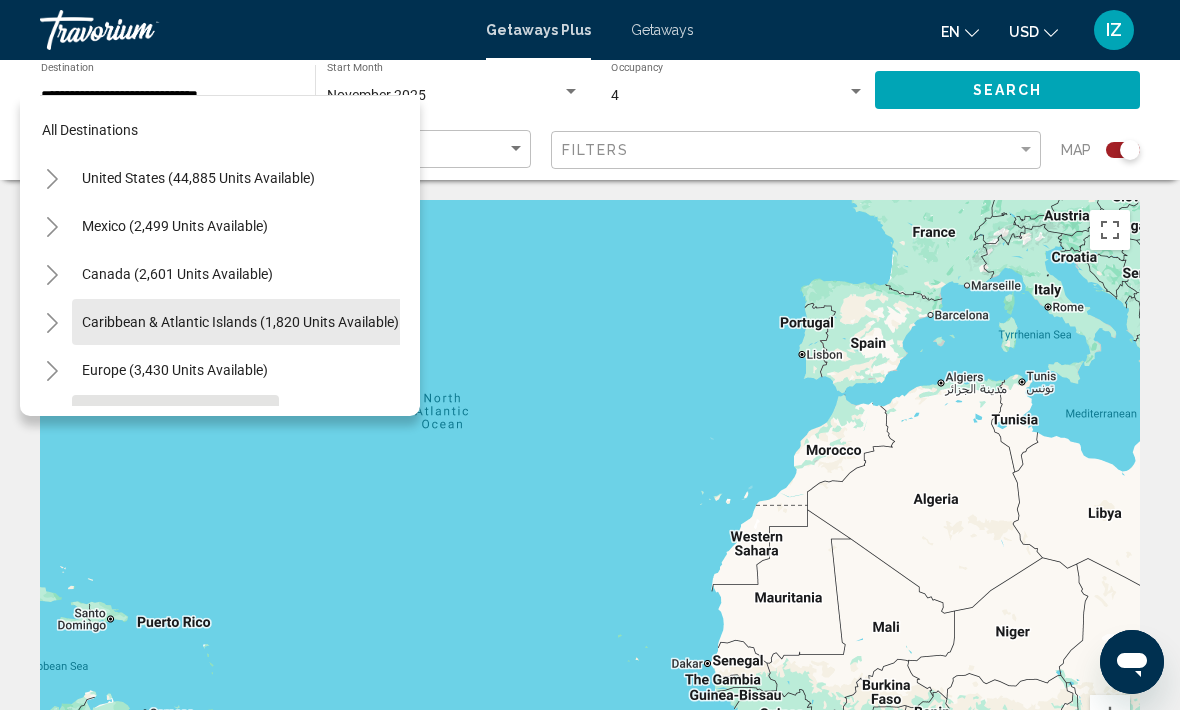 click on "Caribbean & Atlantic Islands (1,820 units available)" at bounding box center (175, 370) 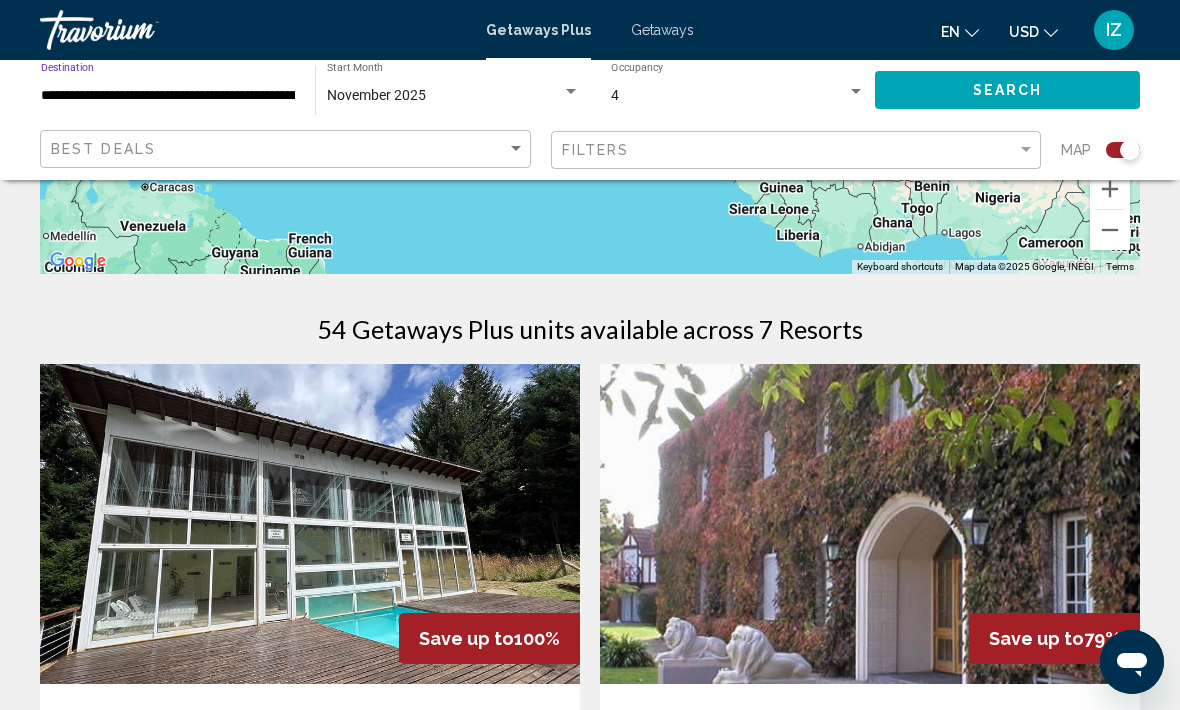 scroll, scrollTop: 540, scrollLeft: 0, axis: vertical 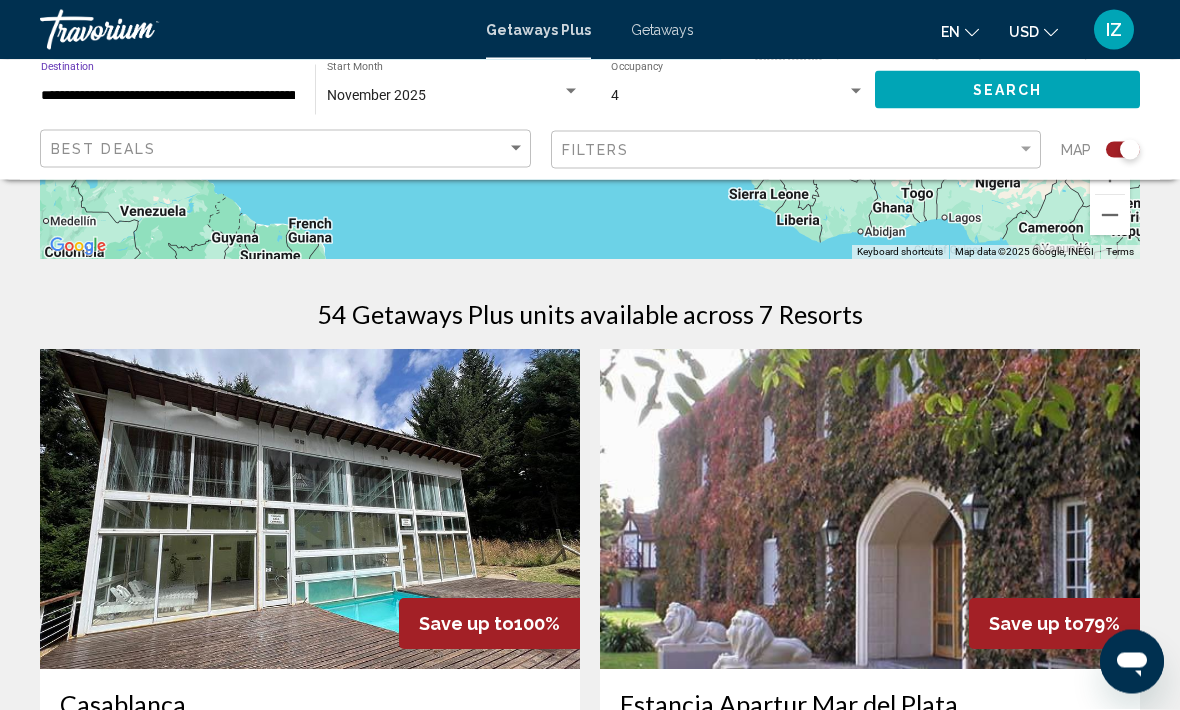click on "Search" 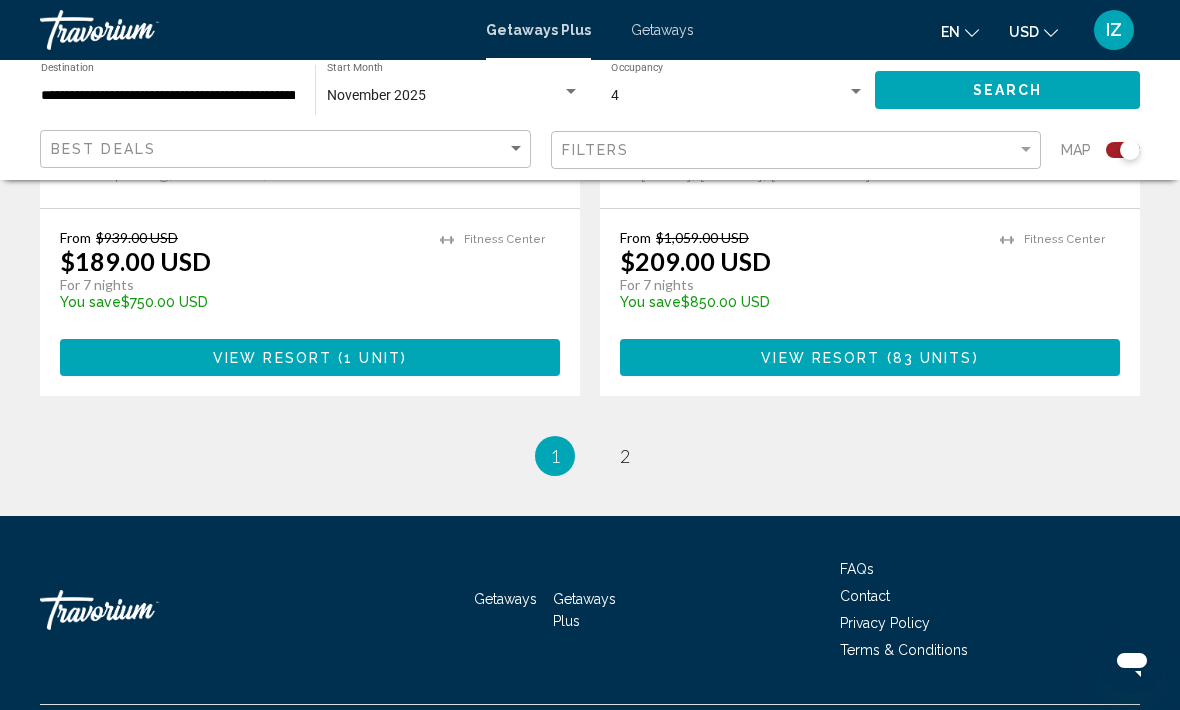 scroll, scrollTop: 4553, scrollLeft: 0, axis: vertical 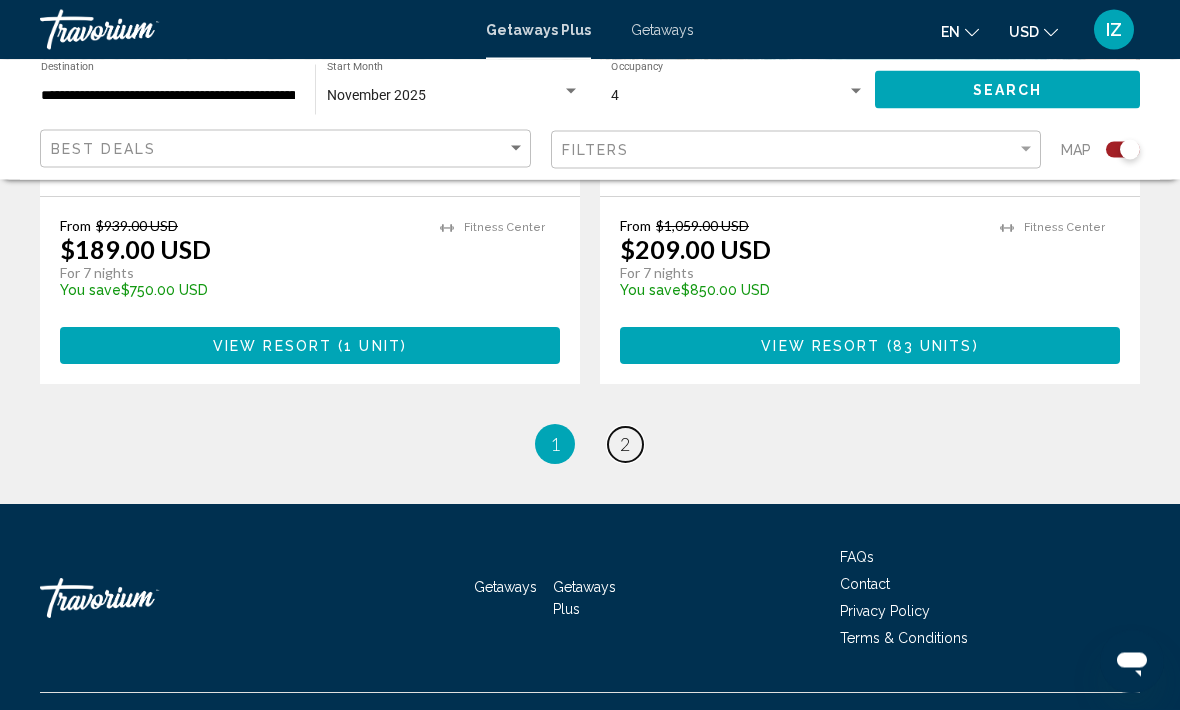 click on "page  2" at bounding box center [625, 445] 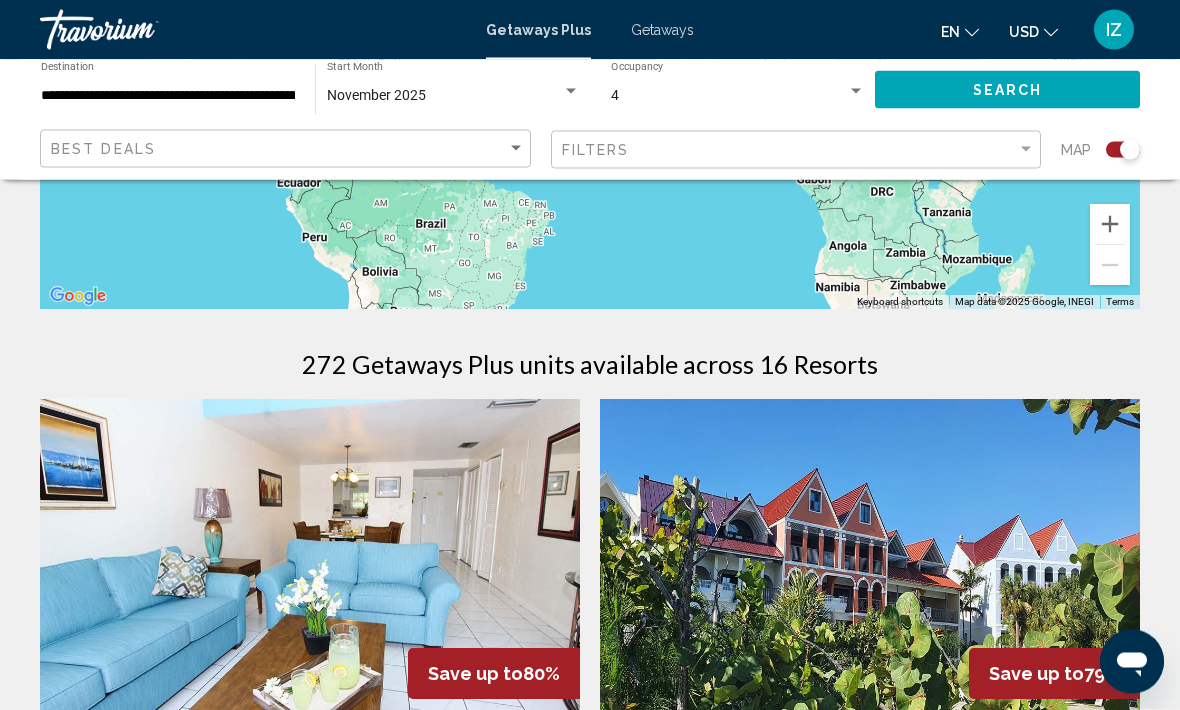 scroll, scrollTop: 482, scrollLeft: 0, axis: vertical 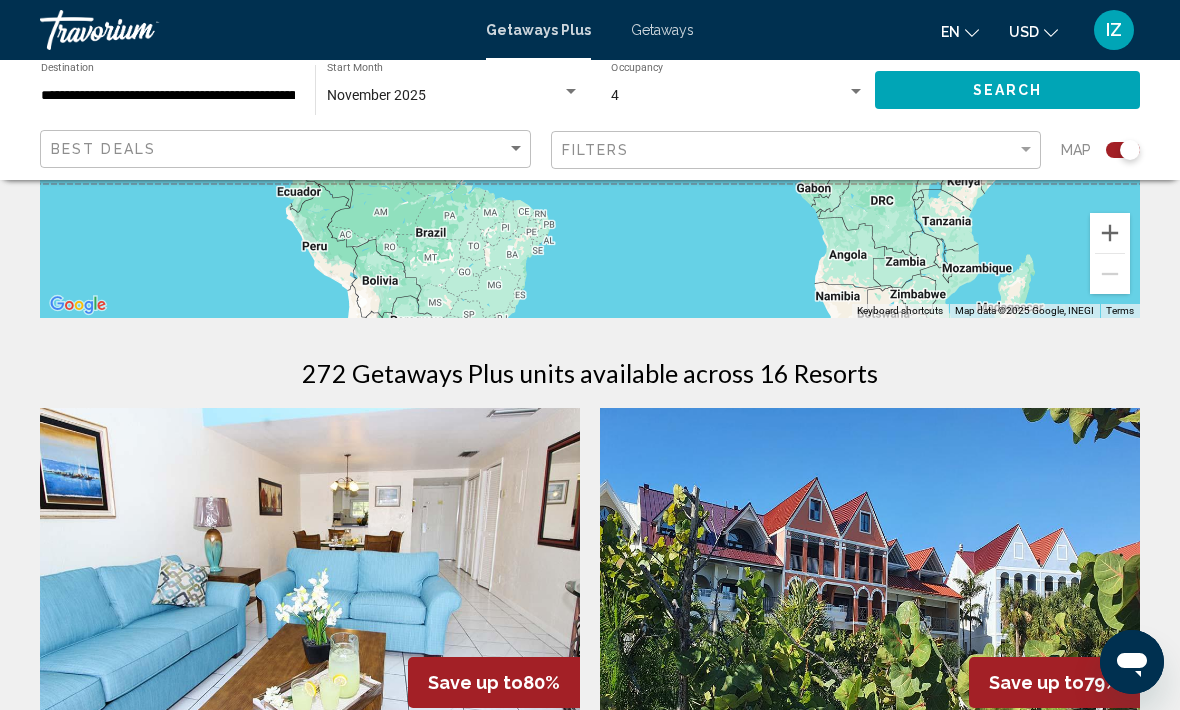 click on "**********" 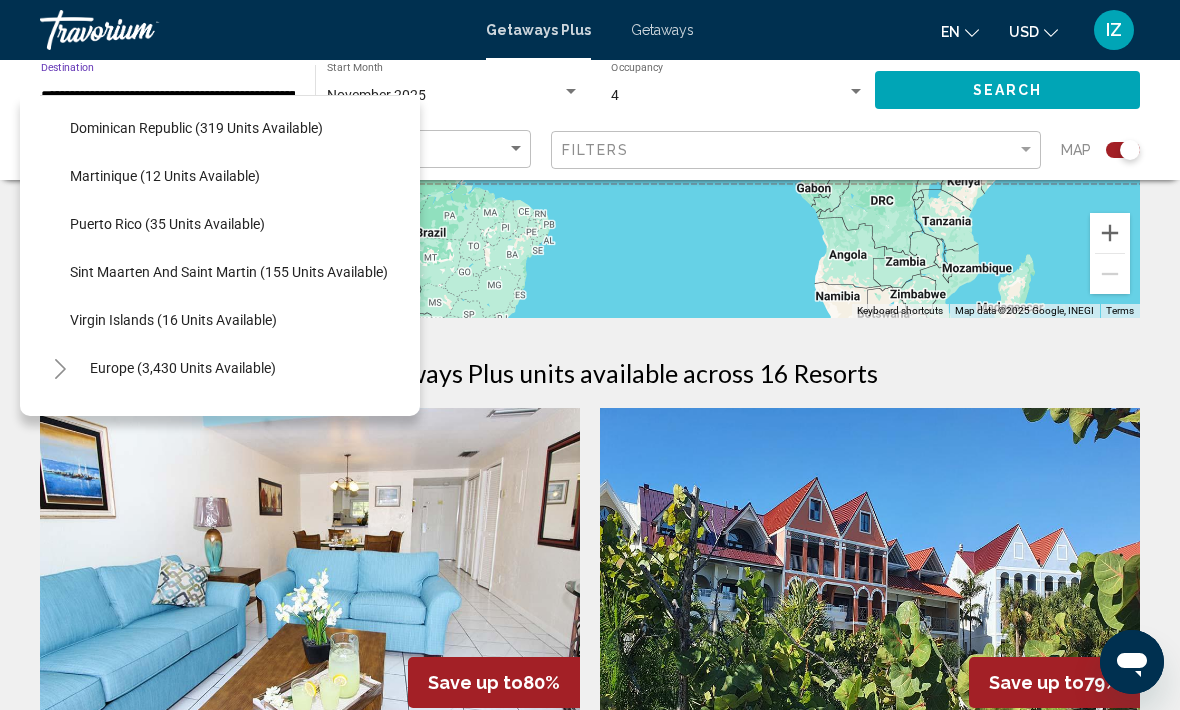 scroll, scrollTop: 388, scrollLeft: 0, axis: vertical 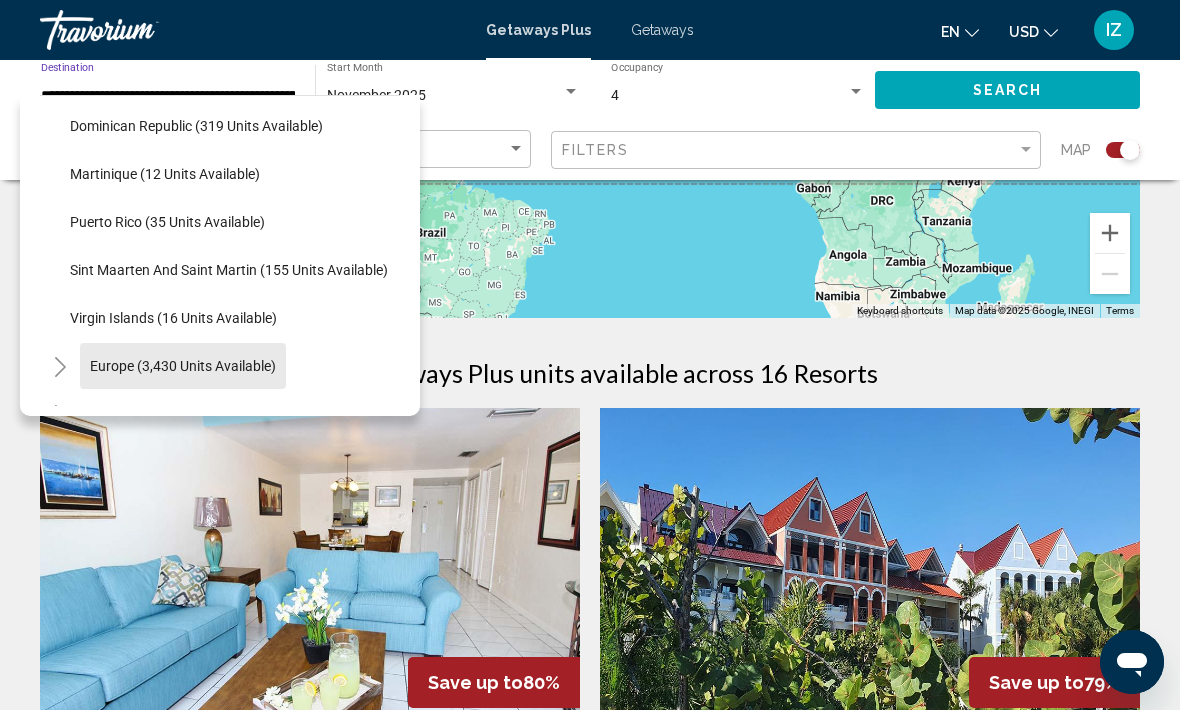 click on "Europe (3,430 units available)" at bounding box center [183, 414] 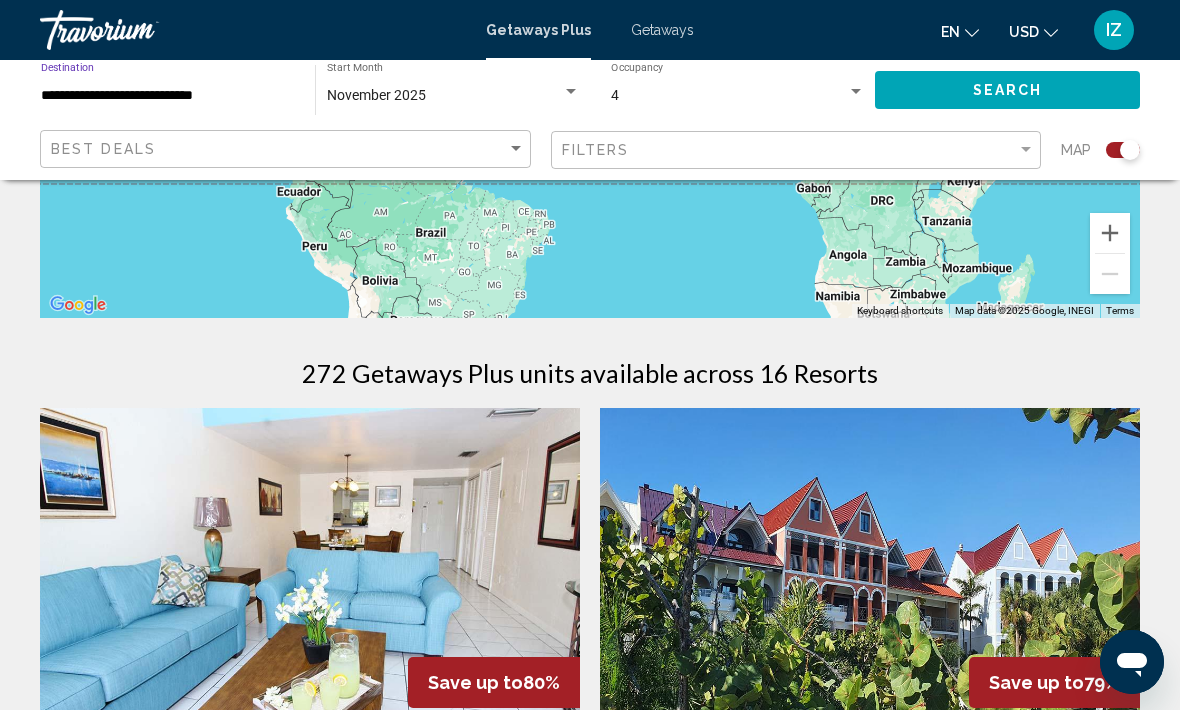 click on "Search" 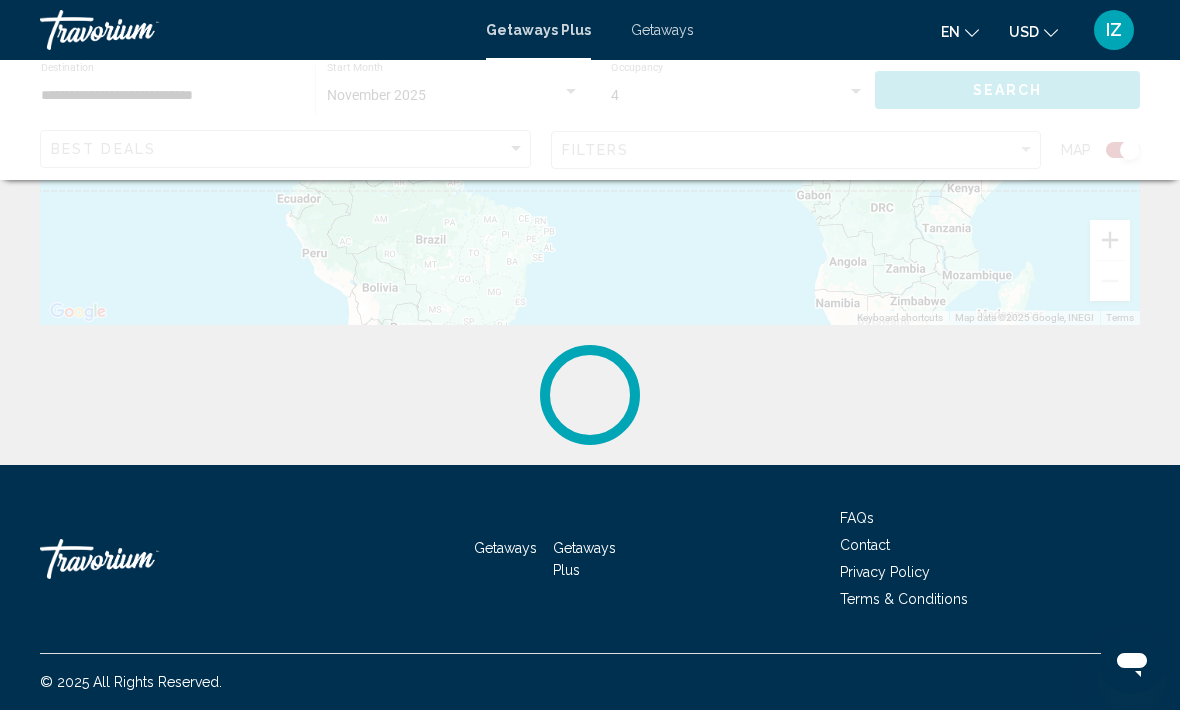scroll, scrollTop: 0, scrollLeft: 0, axis: both 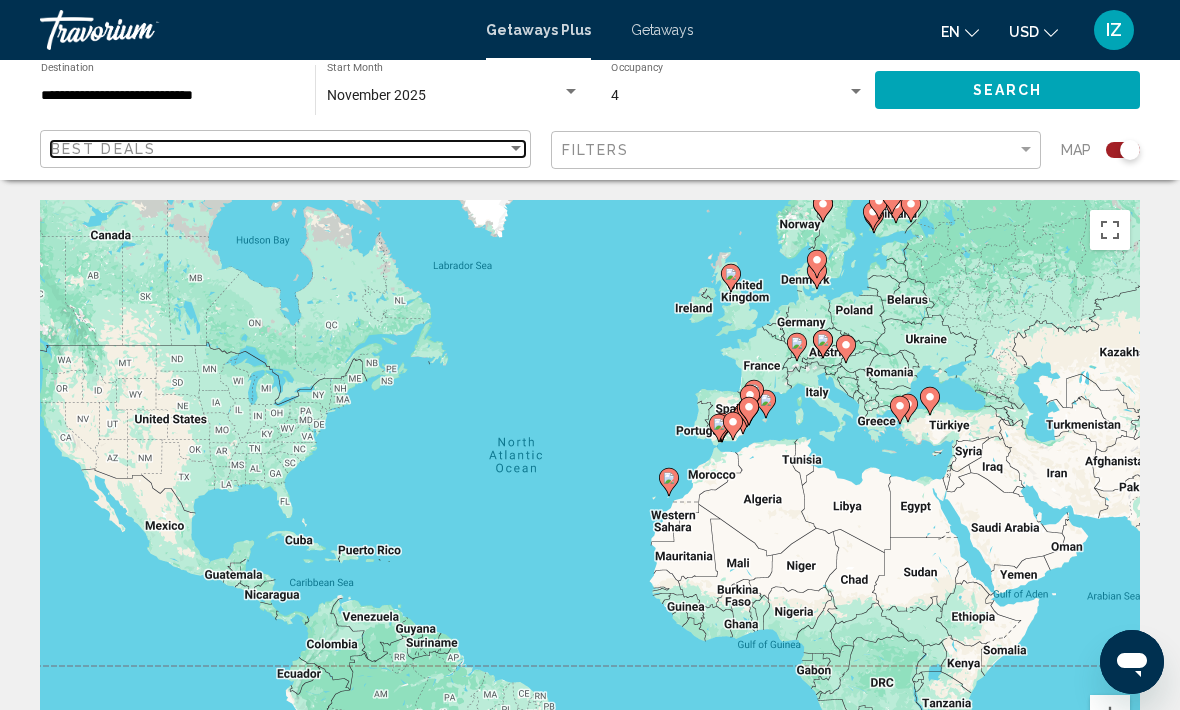 click at bounding box center [516, 148] 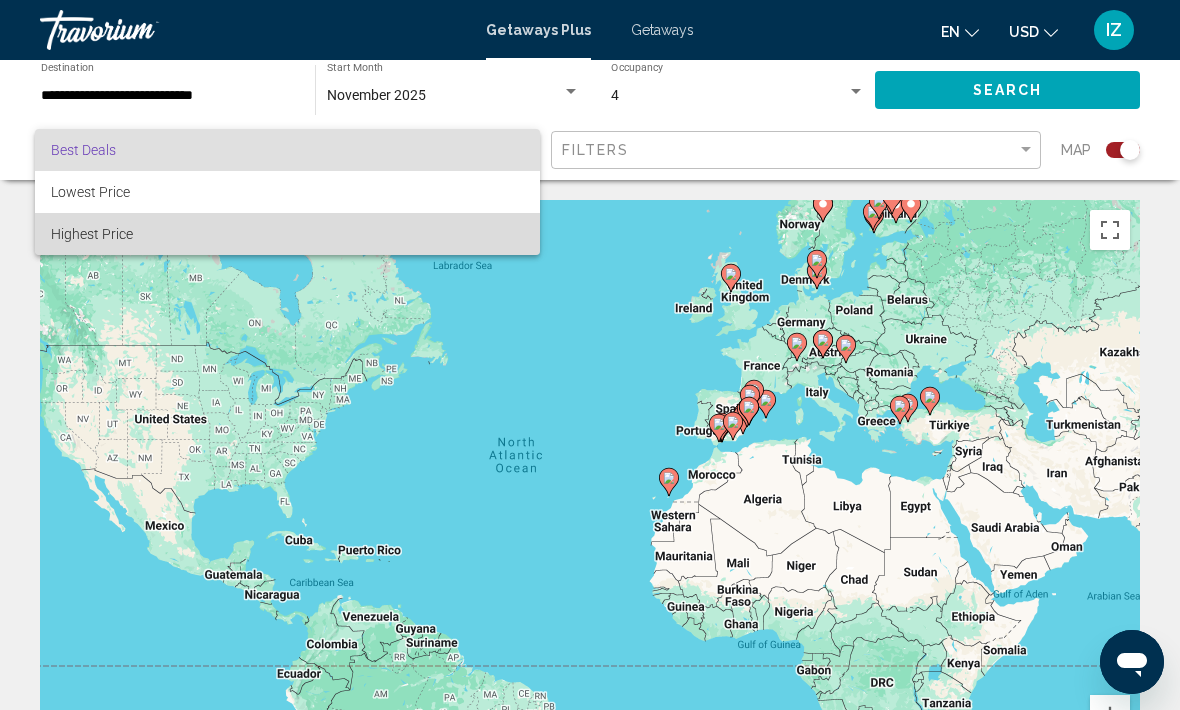click on "Highest Price" at bounding box center [92, 234] 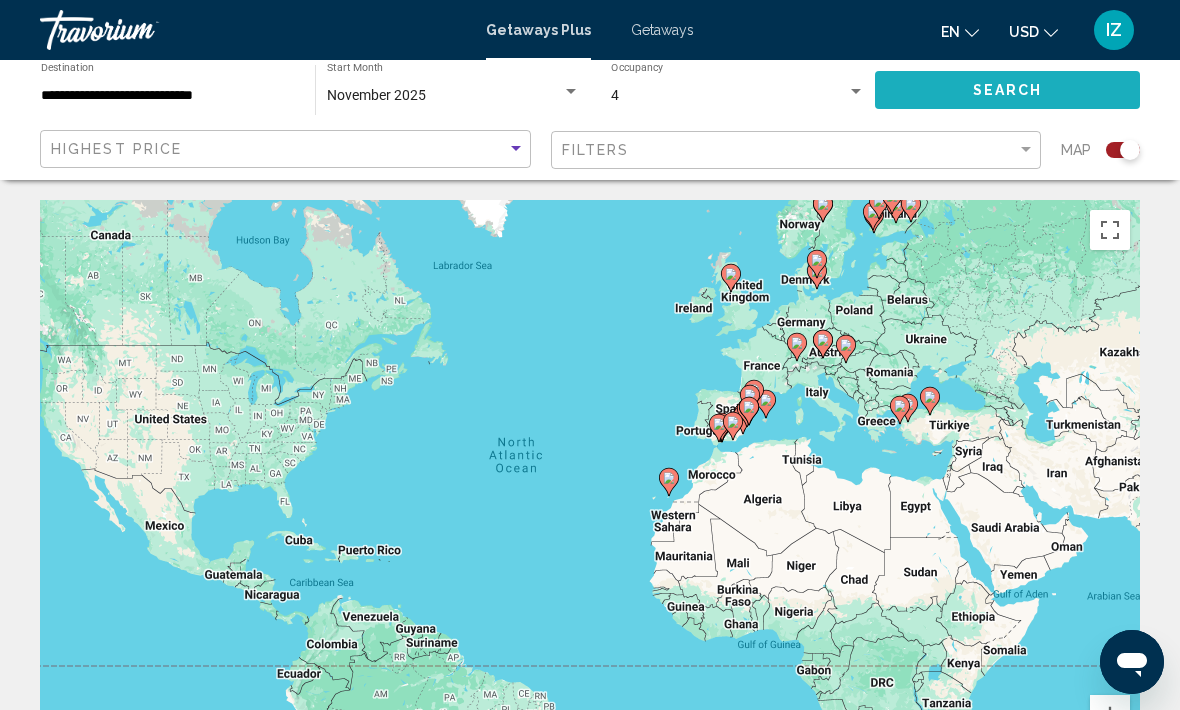 click on "Search" 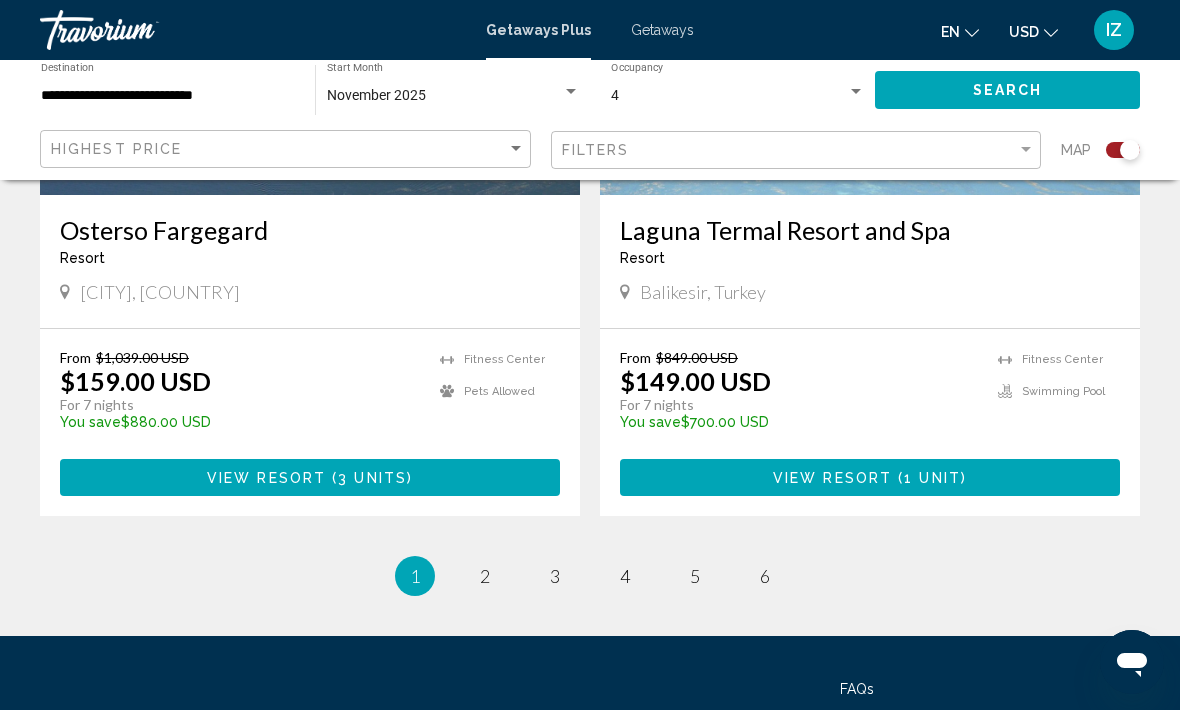 scroll, scrollTop: 4583, scrollLeft: 0, axis: vertical 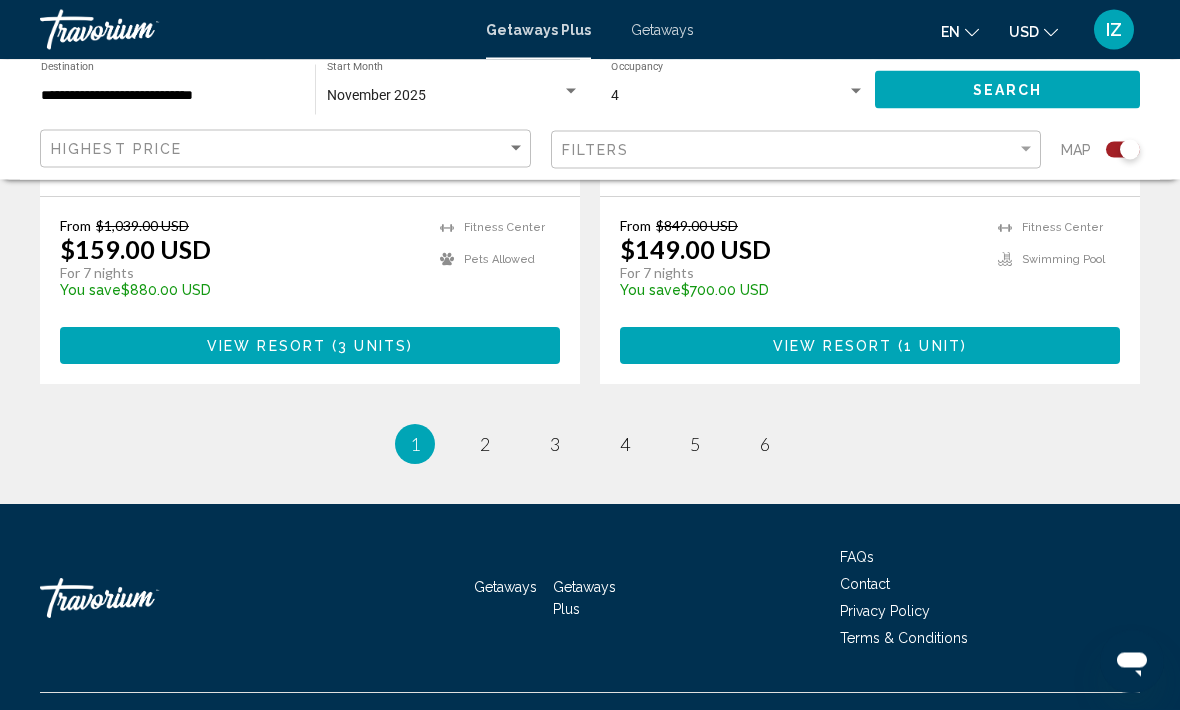 click on "page  2" at bounding box center (485, 445) 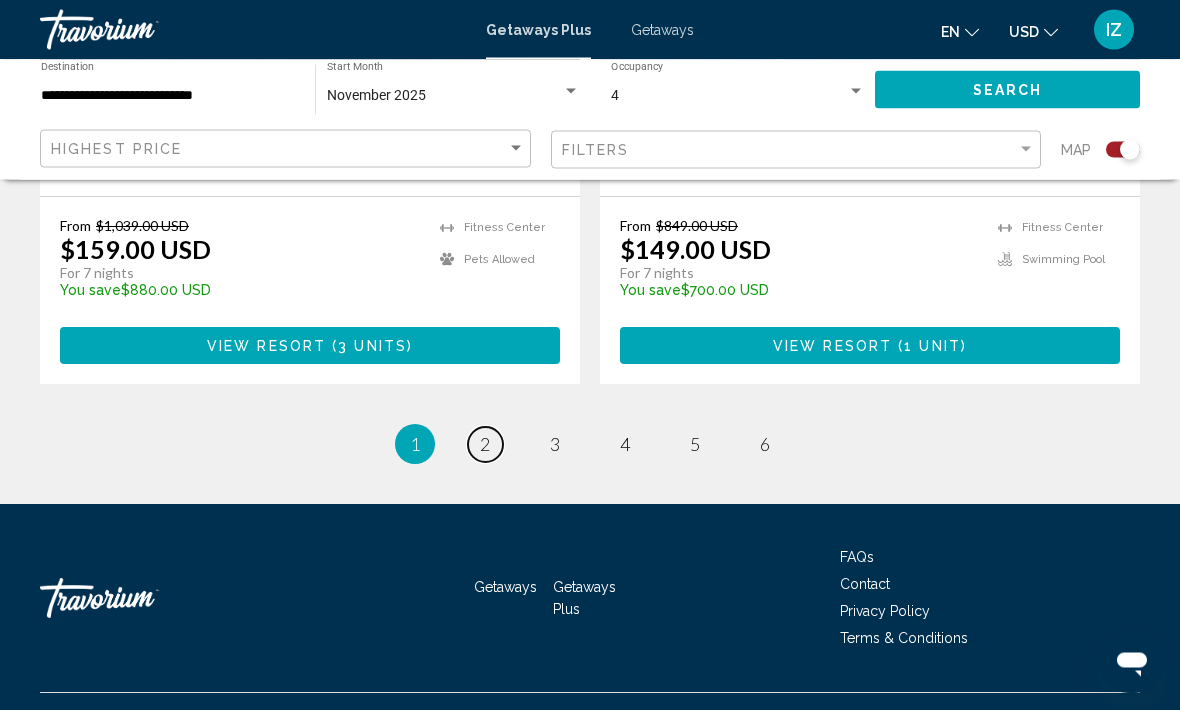 click on "page  2" at bounding box center (485, 445) 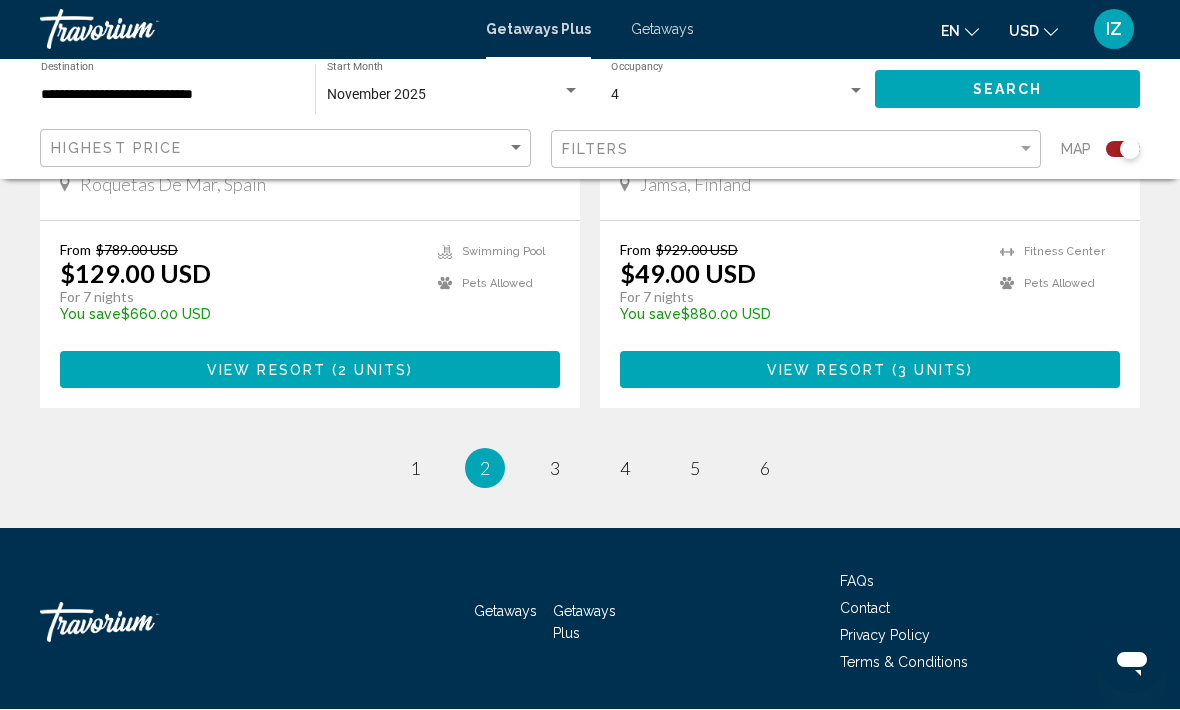 scroll, scrollTop: 4553, scrollLeft: 0, axis: vertical 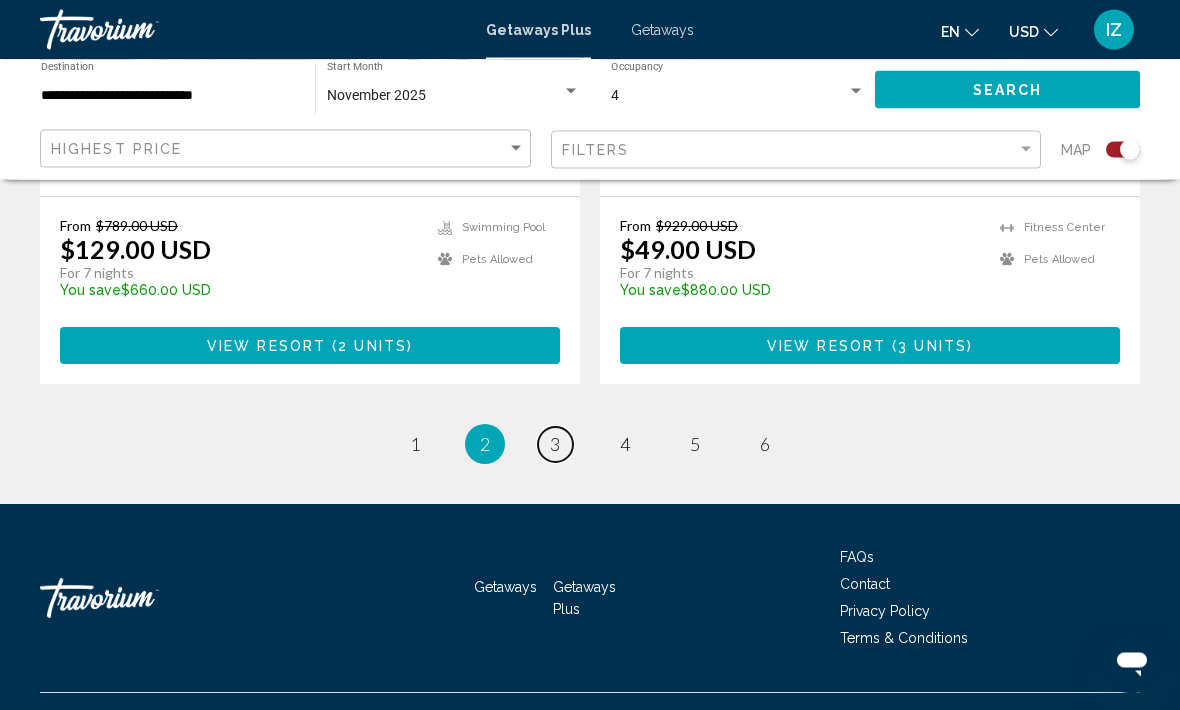 click on "3" at bounding box center [555, 445] 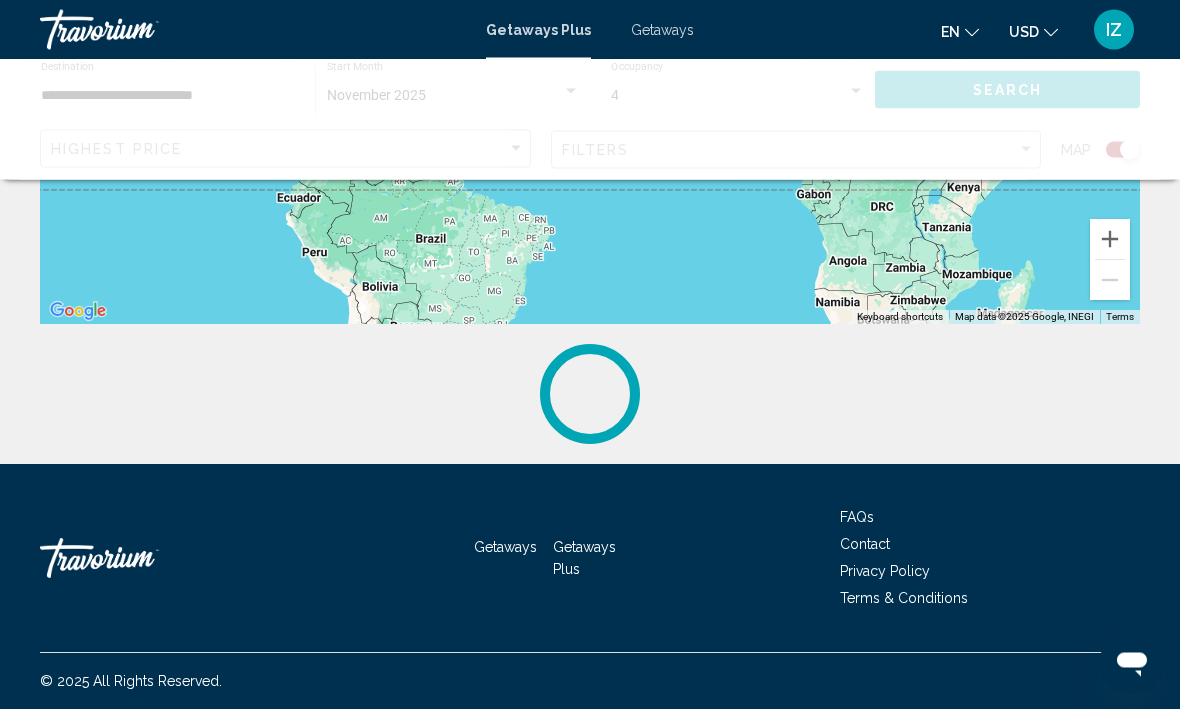 scroll, scrollTop: 0, scrollLeft: 0, axis: both 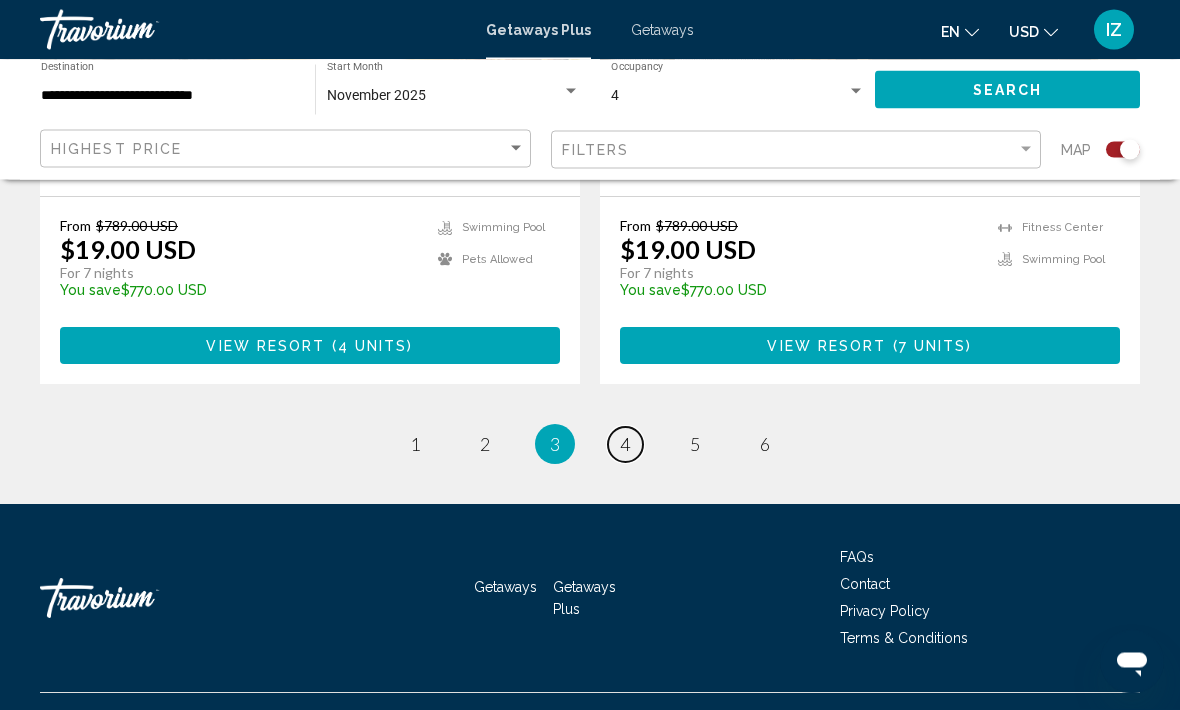 click on "4" at bounding box center [625, 445] 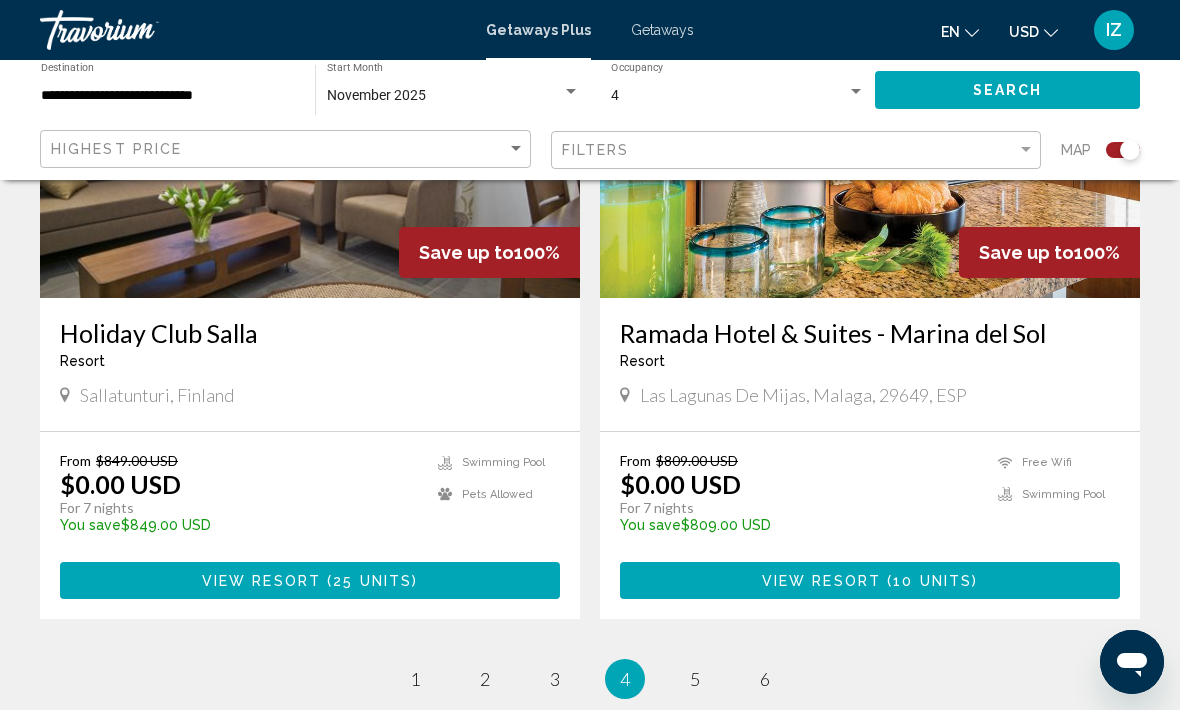scroll, scrollTop: 4553, scrollLeft: 0, axis: vertical 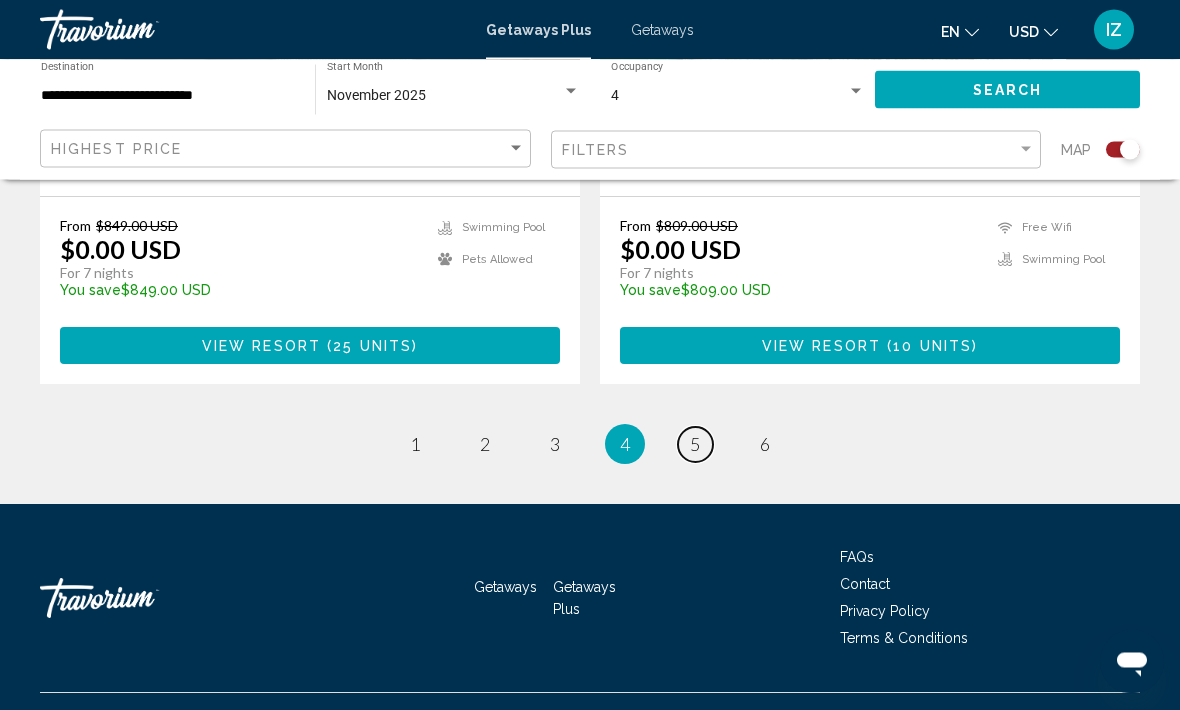 click on "page  5" at bounding box center [695, 445] 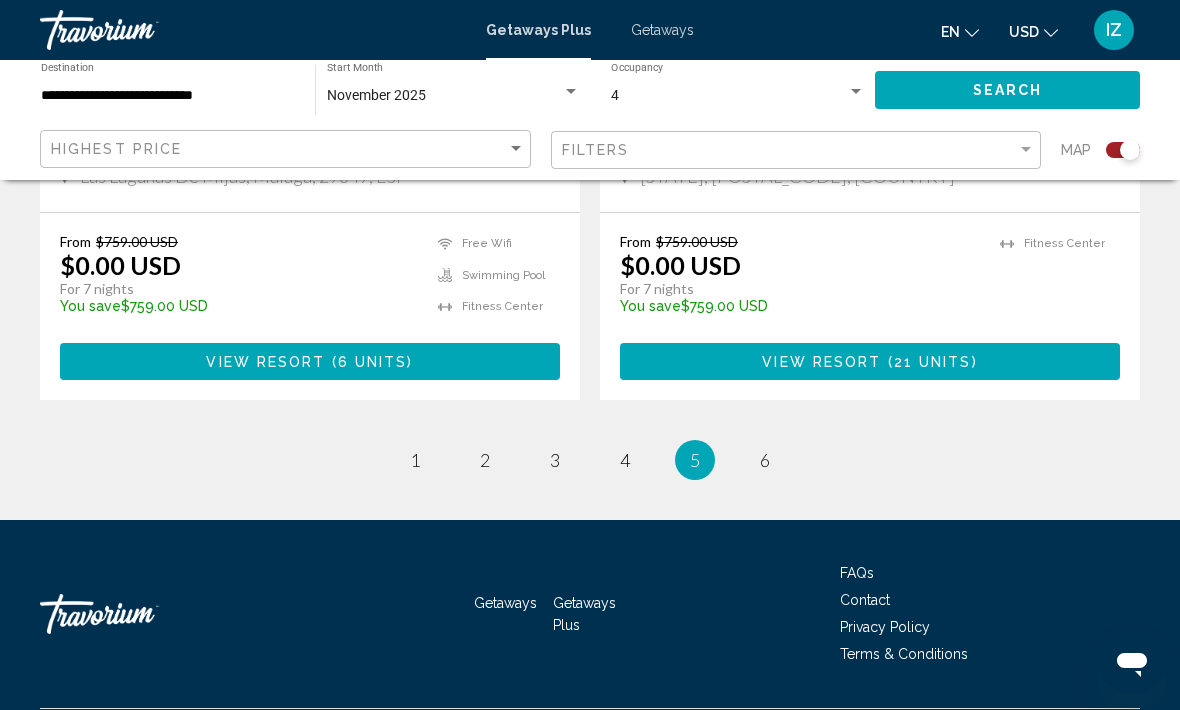 scroll, scrollTop: 4567, scrollLeft: 0, axis: vertical 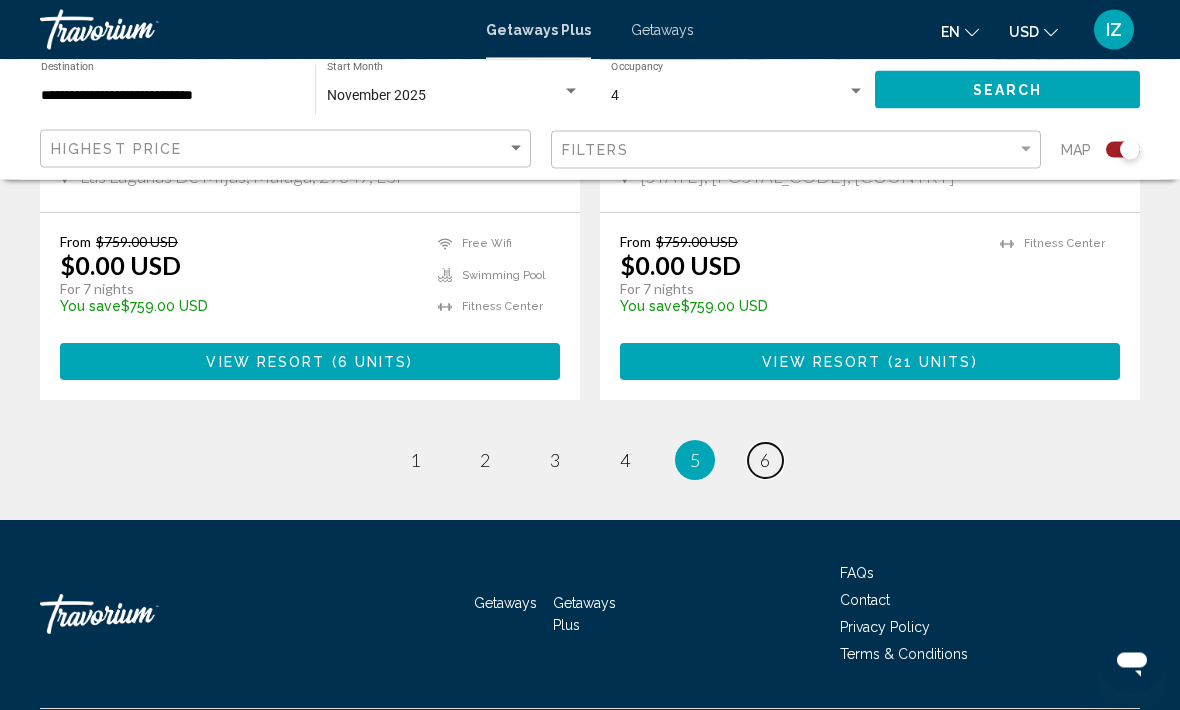 click on "page  6" at bounding box center [765, 461] 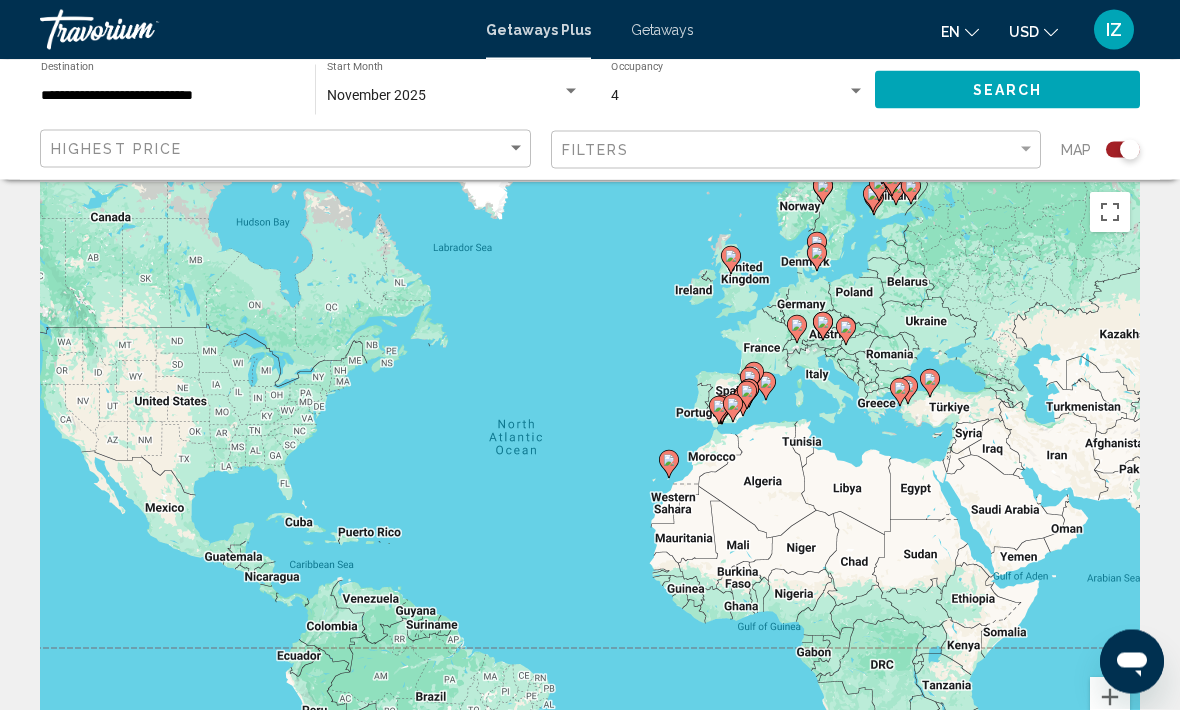 scroll, scrollTop: 0, scrollLeft: 0, axis: both 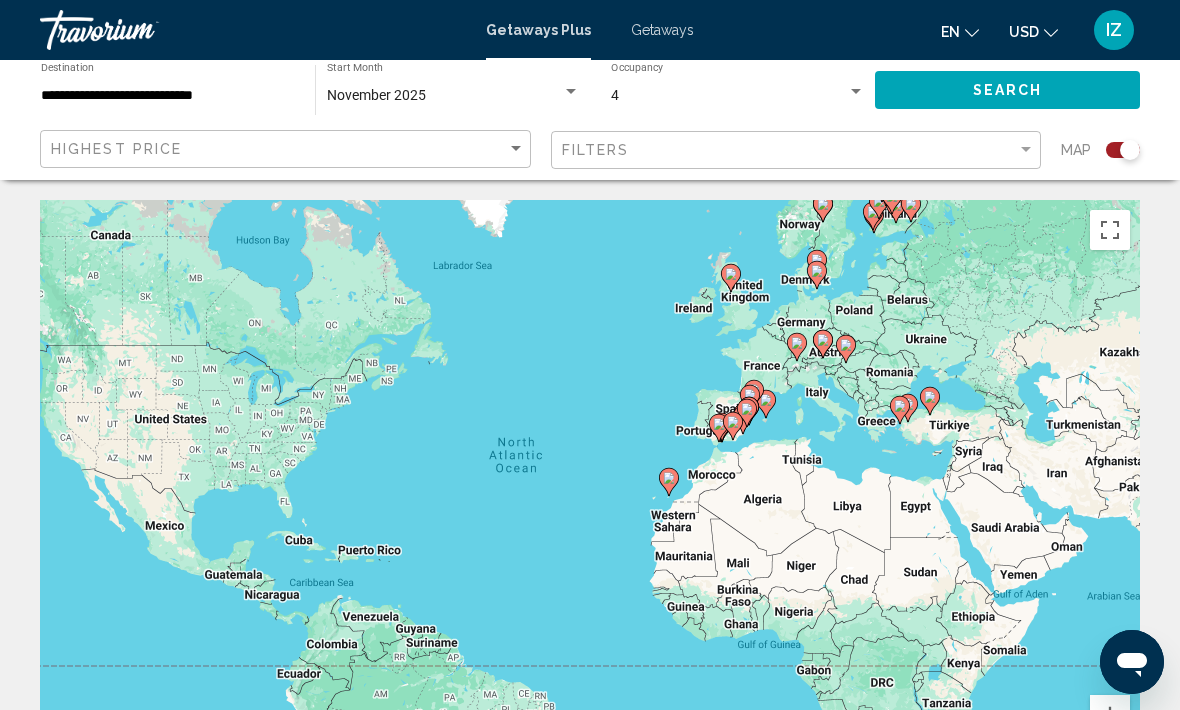 click on "**********" at bounding box center [168, 96] 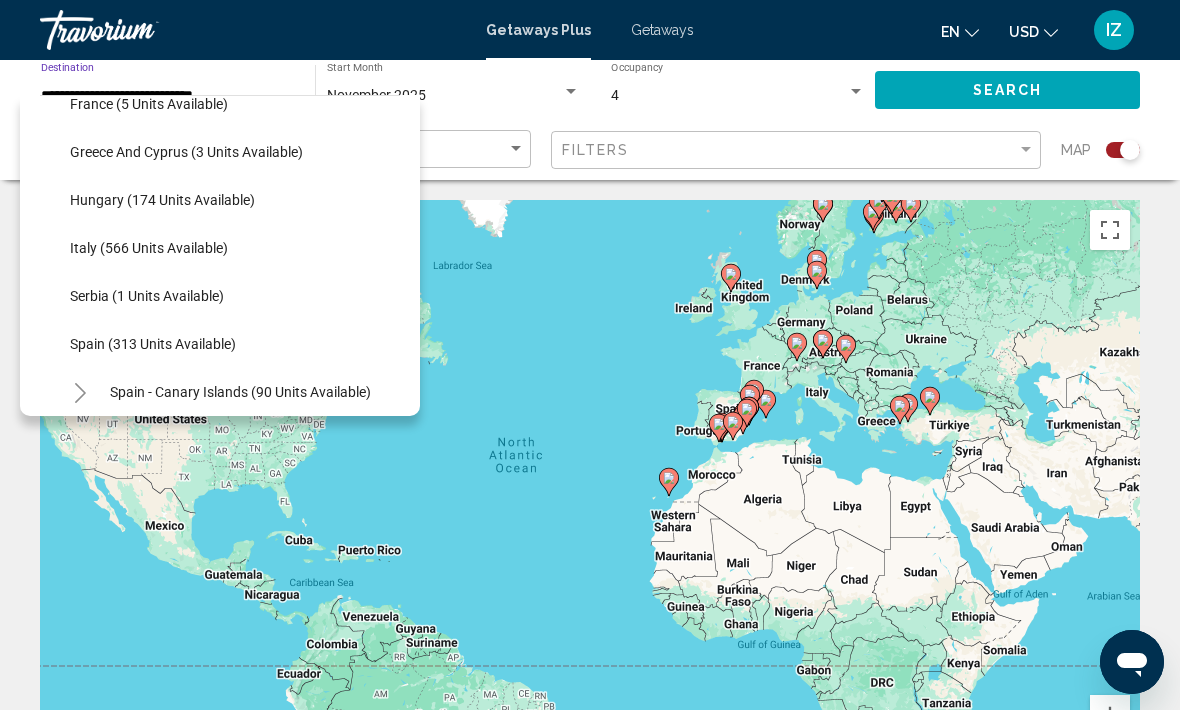 scroll, scrollTop: 554, scrollLeft: 0, axis: vertical 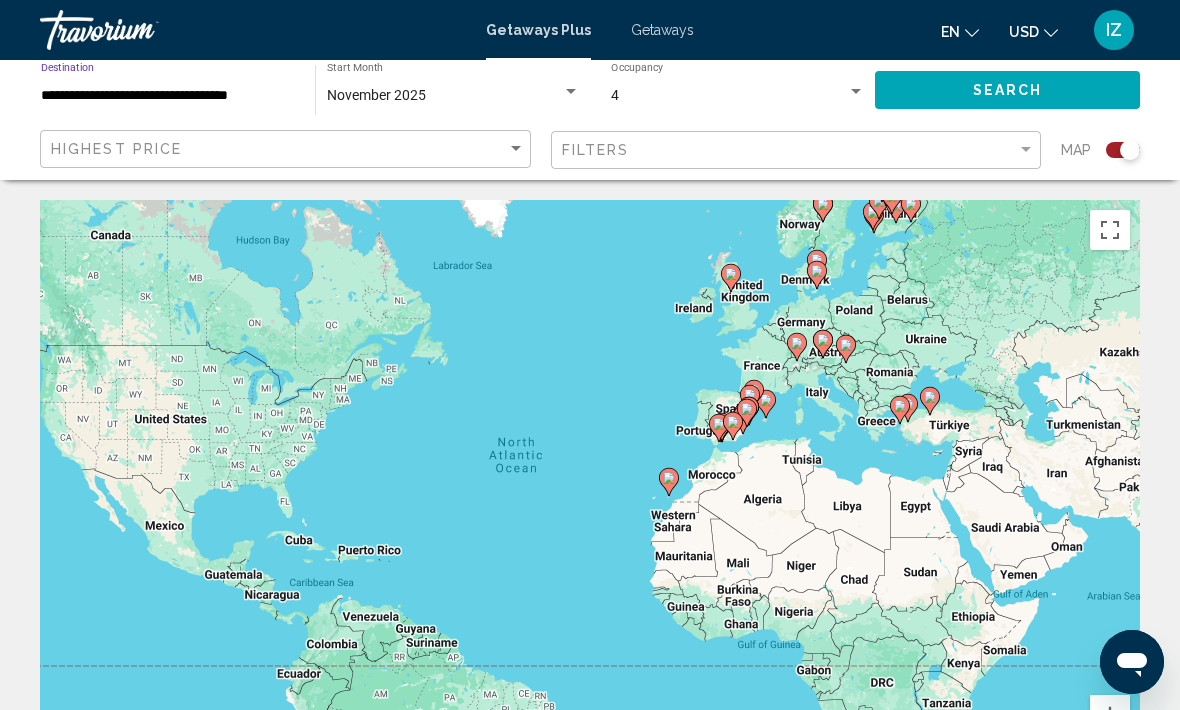 click on "Search" 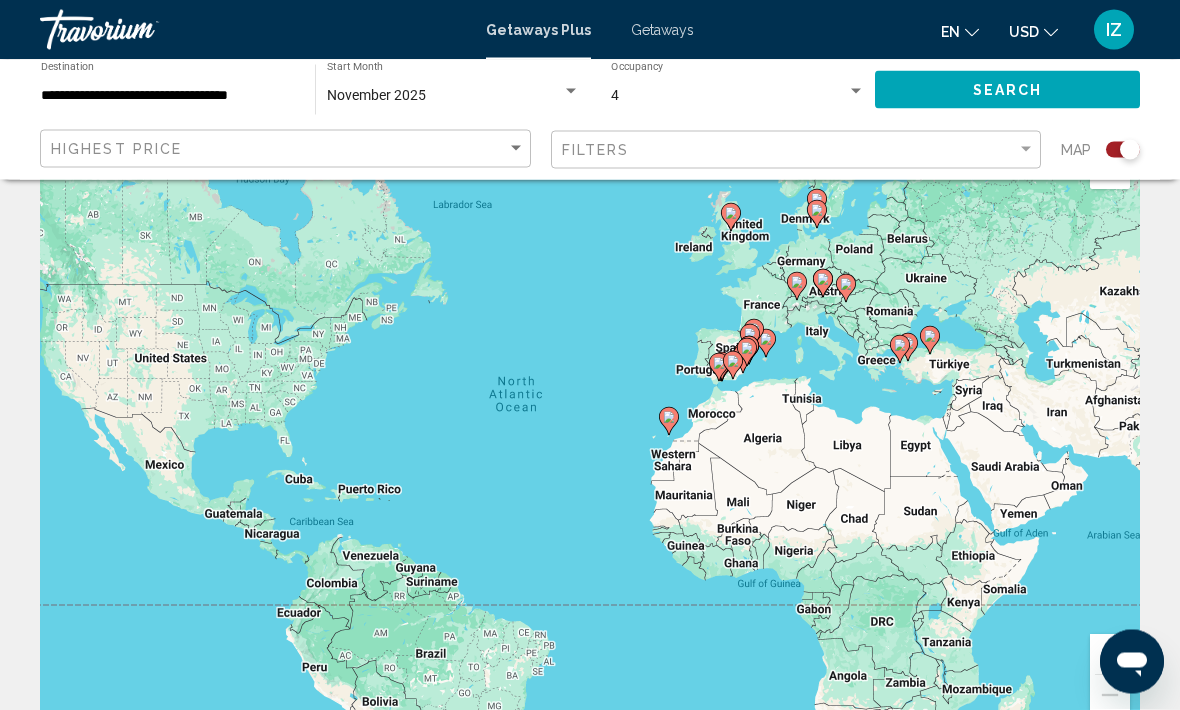 scroll, scrollTop: 0, scrollLeft: 0, axis: both 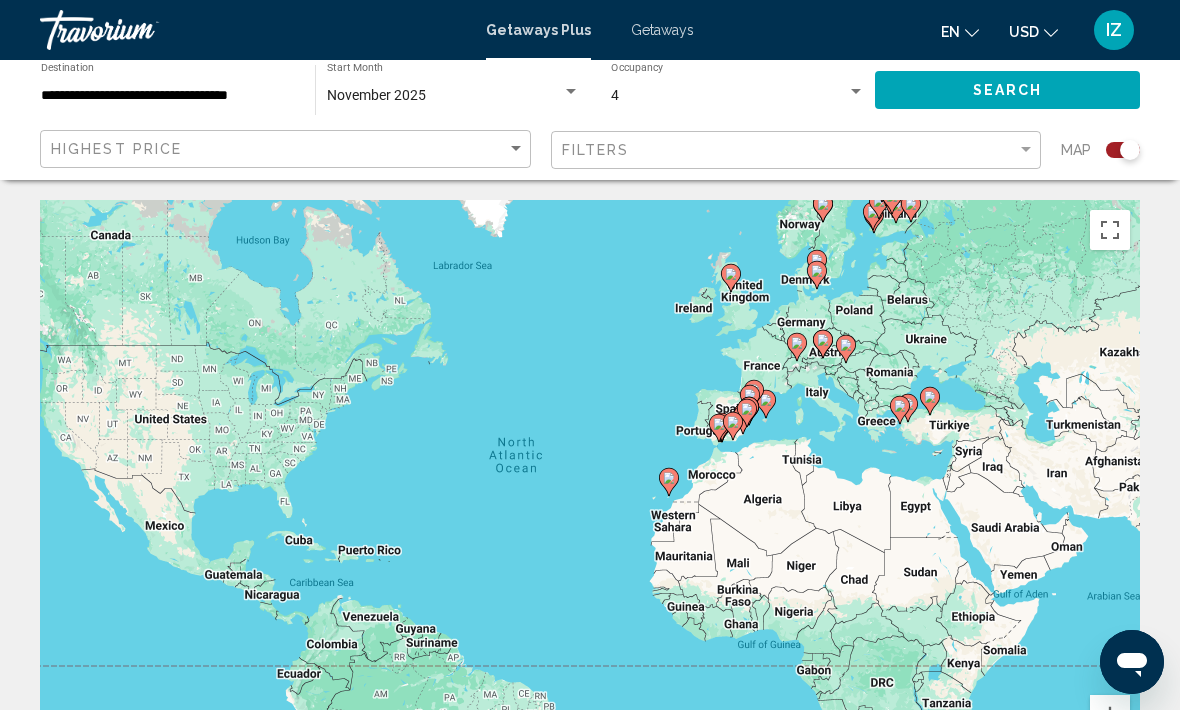 click on "**********" at bounding box center (168, 96) 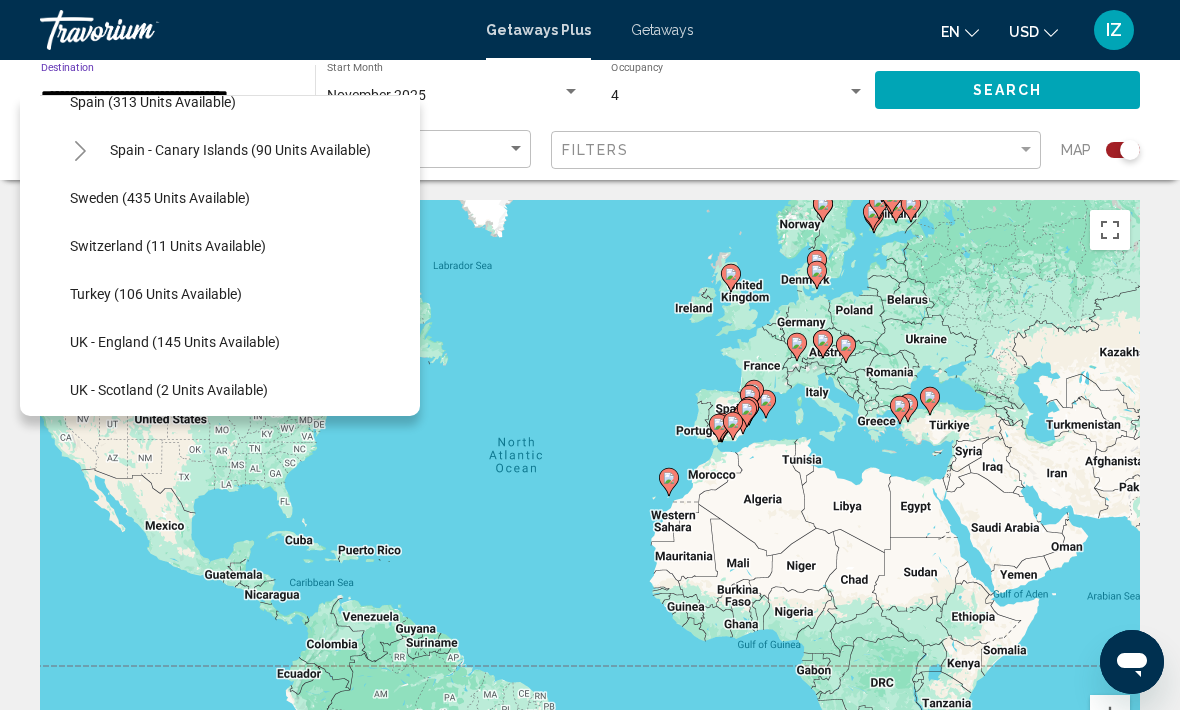 scroll, scrollTop: 798, scrollLeft: 0, axis: vertical 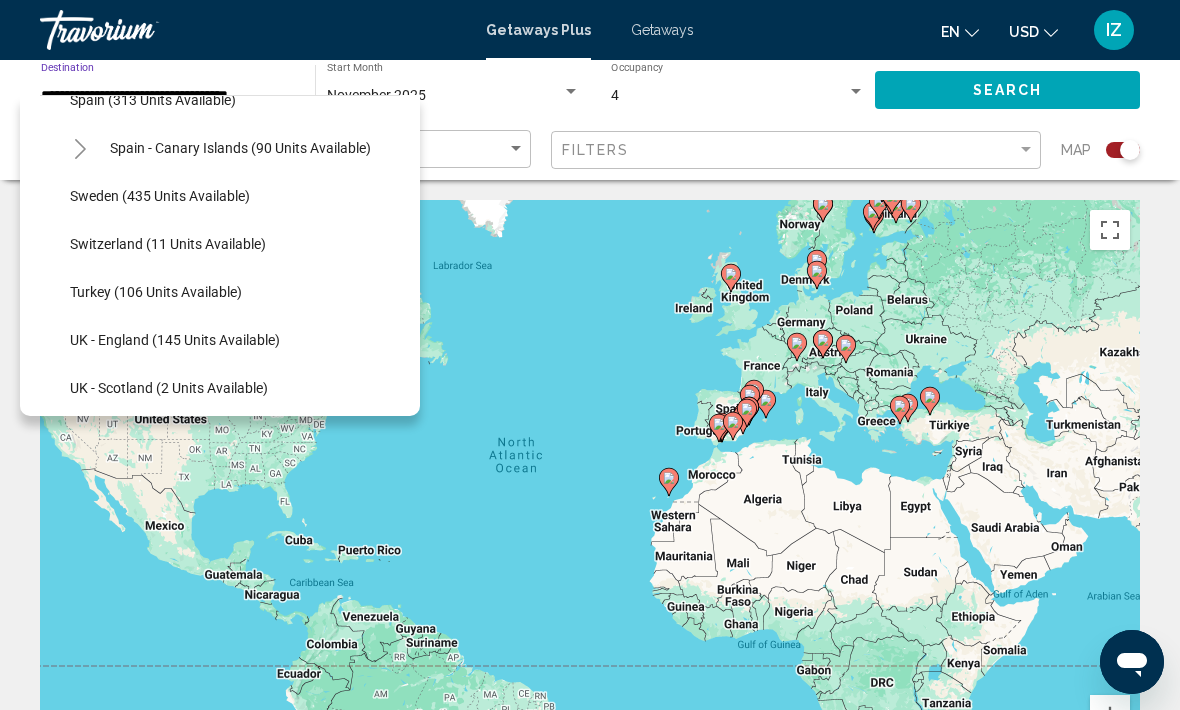click on "Switzerland (11 units available)" 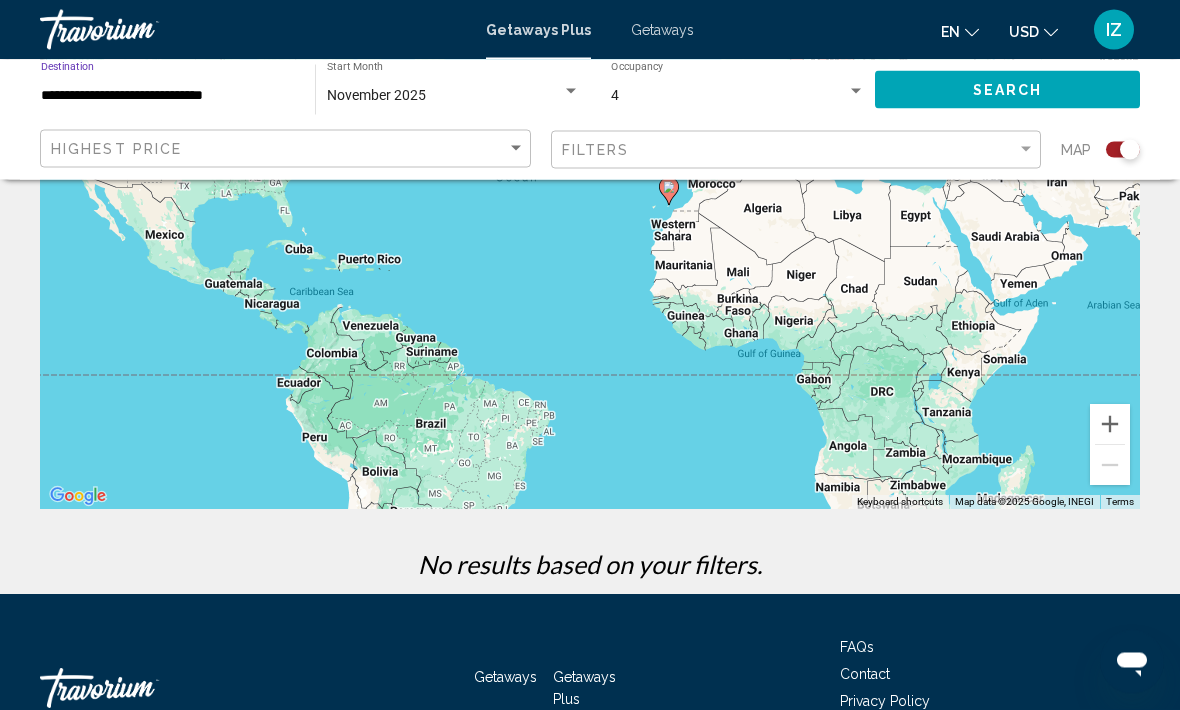 scroll, scrollTop: 0, scrollLeft: 0, axis: both 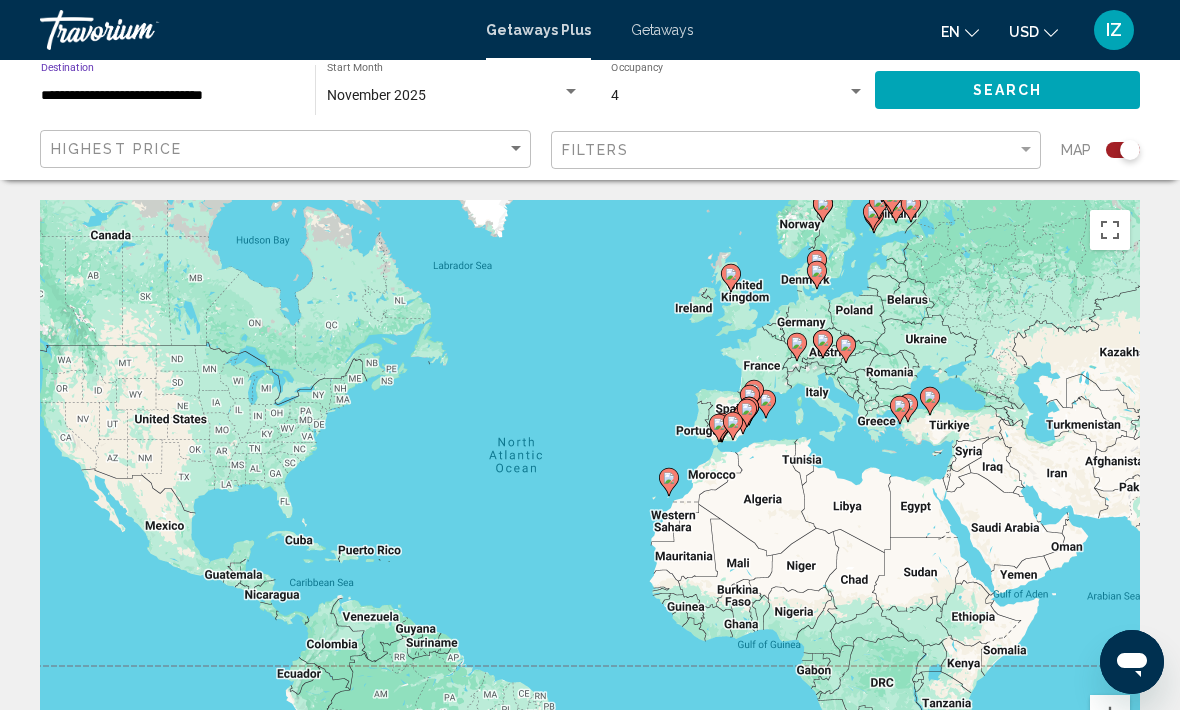 click on "Search" 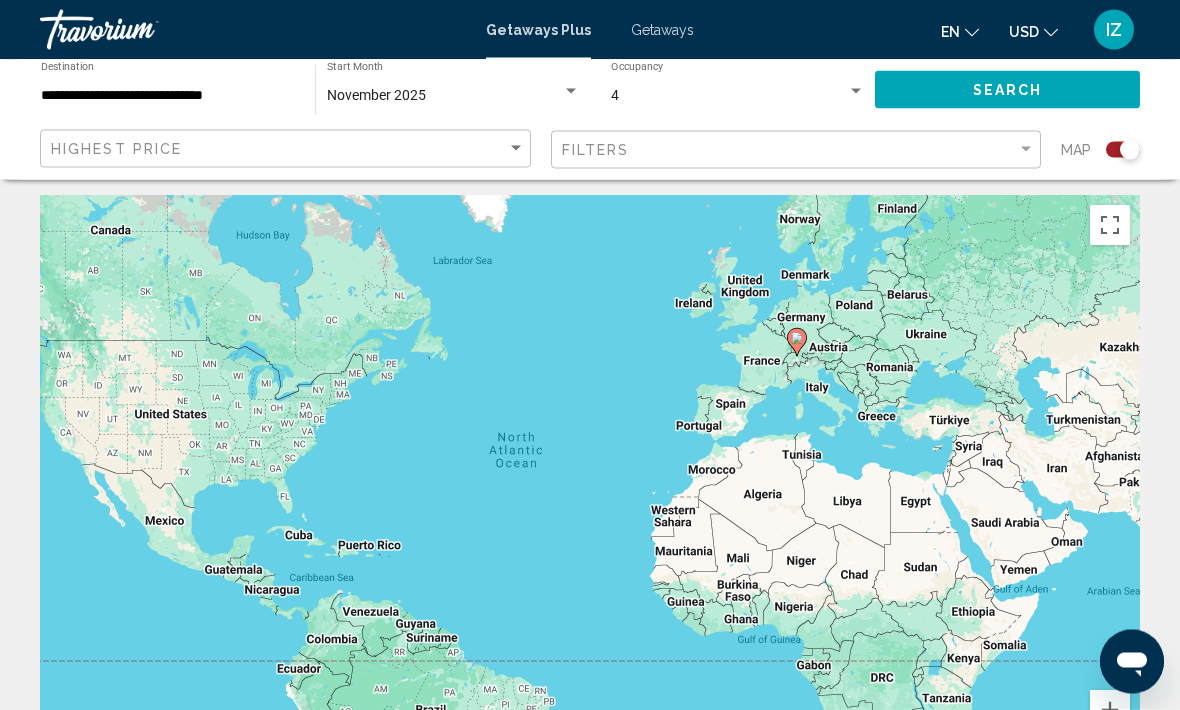 scroll, scrollTop: 0, scrollLeft: 0, axis: both 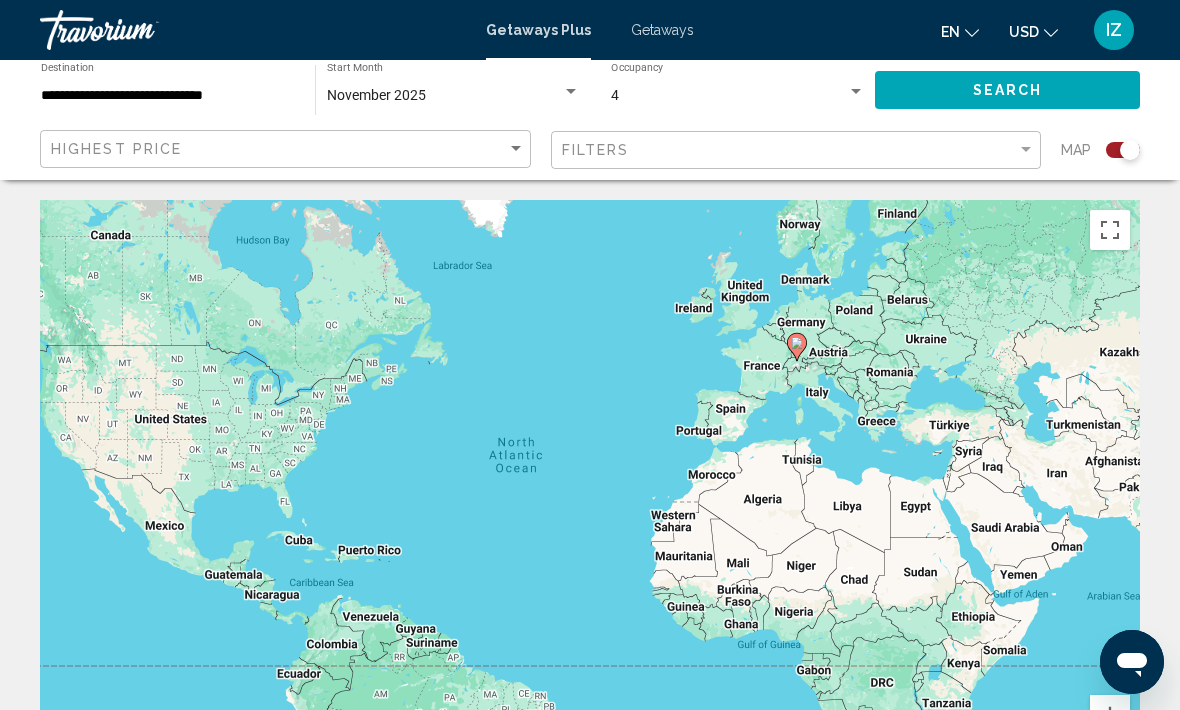 click on "**********" at bounding box center (168, 96) 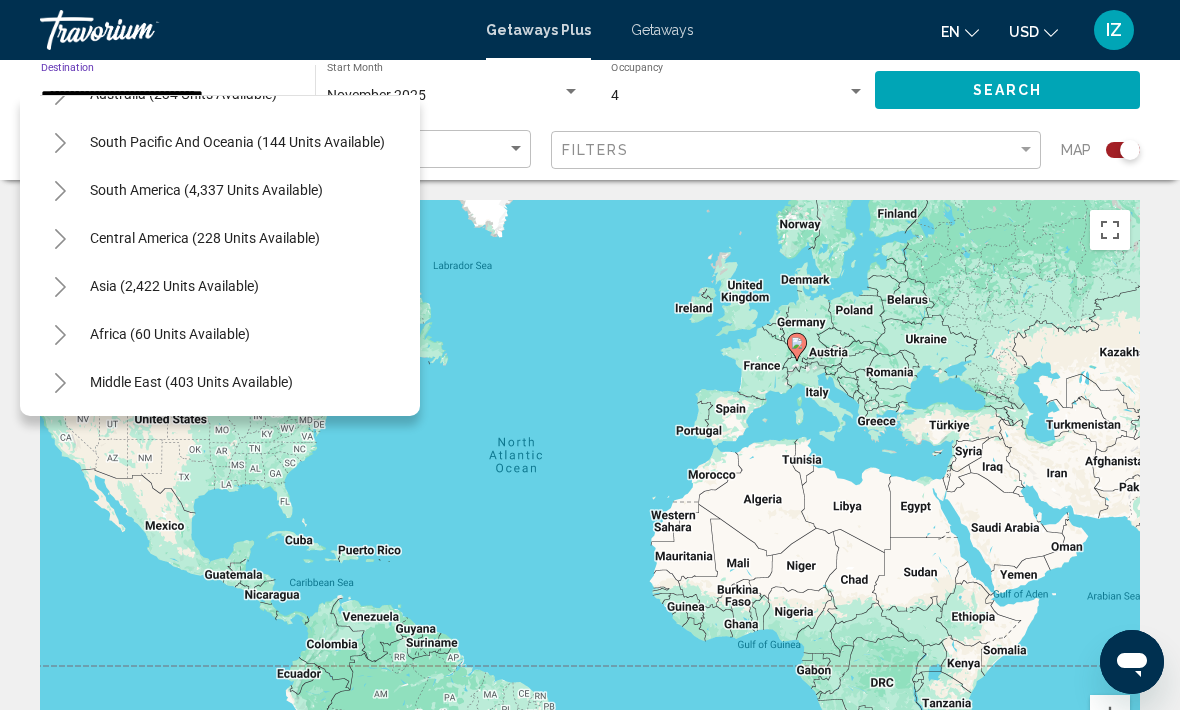 scroll, scrollTop: 1140, scrollLeft: 0, axis: vertical 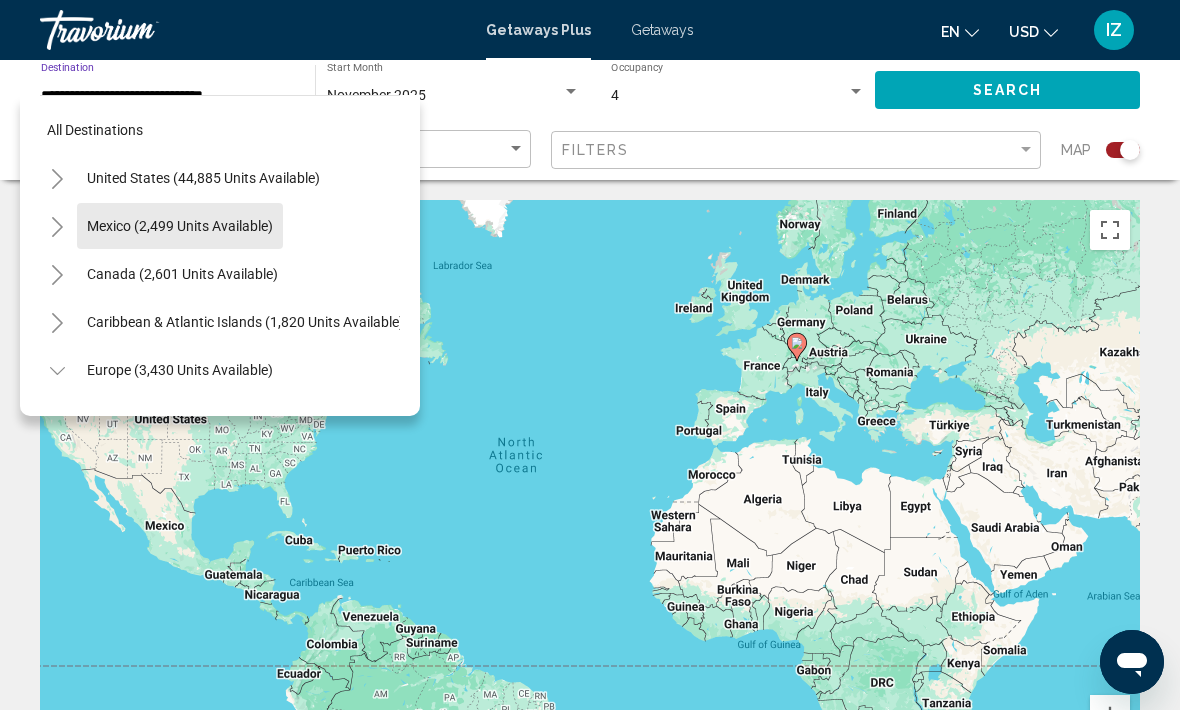 click on "Mexico (2,499 units available)" at bounding box center [182, 274] 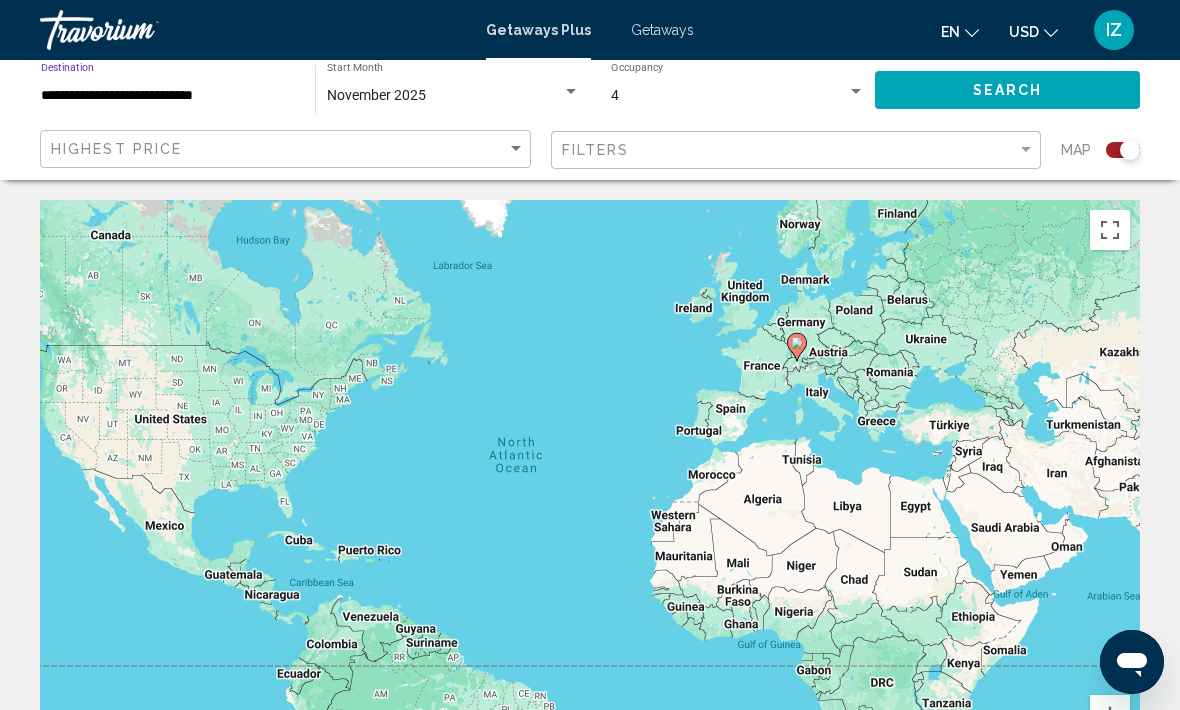 click on "Search" 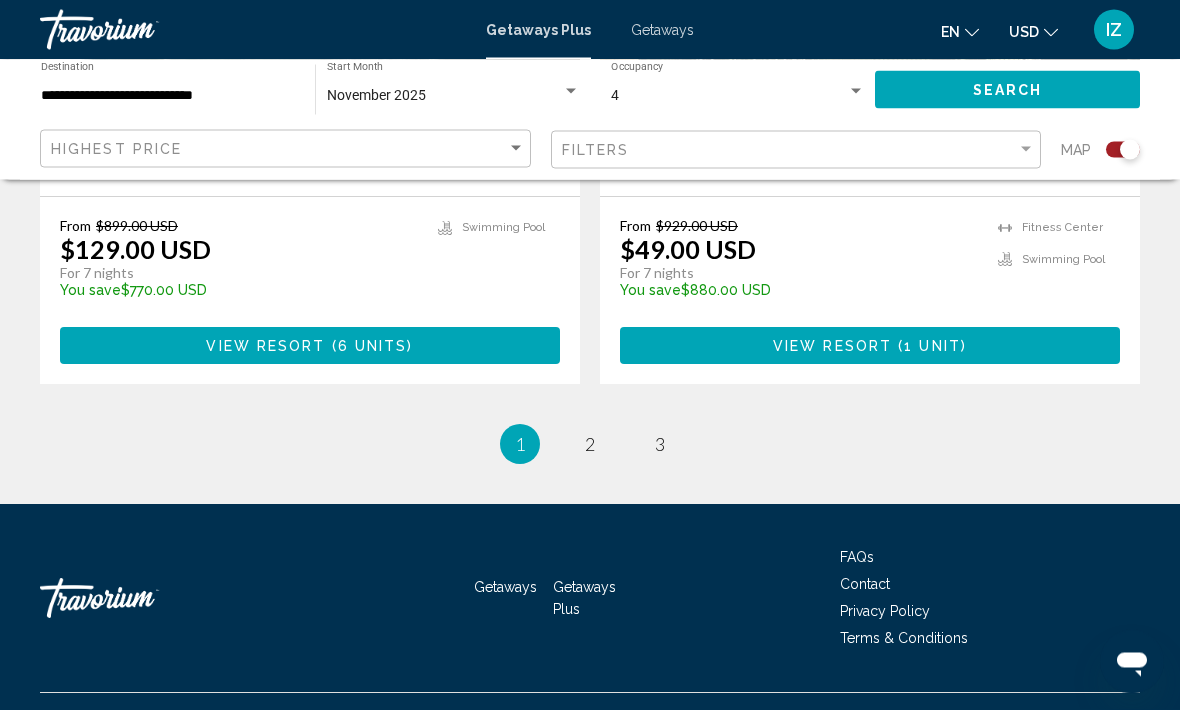 scroll, scrollTop: 4580, scrollLeft: 0, axis: vertical 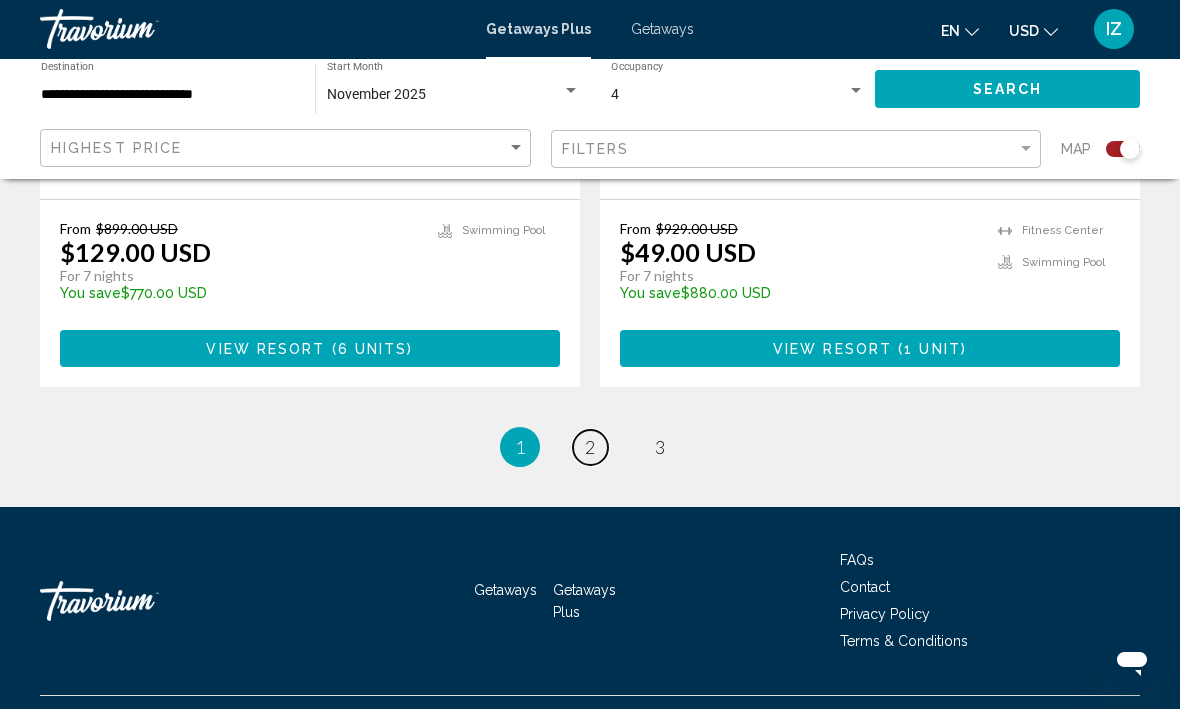 click on "page  2" at bounding box center (590, 448) 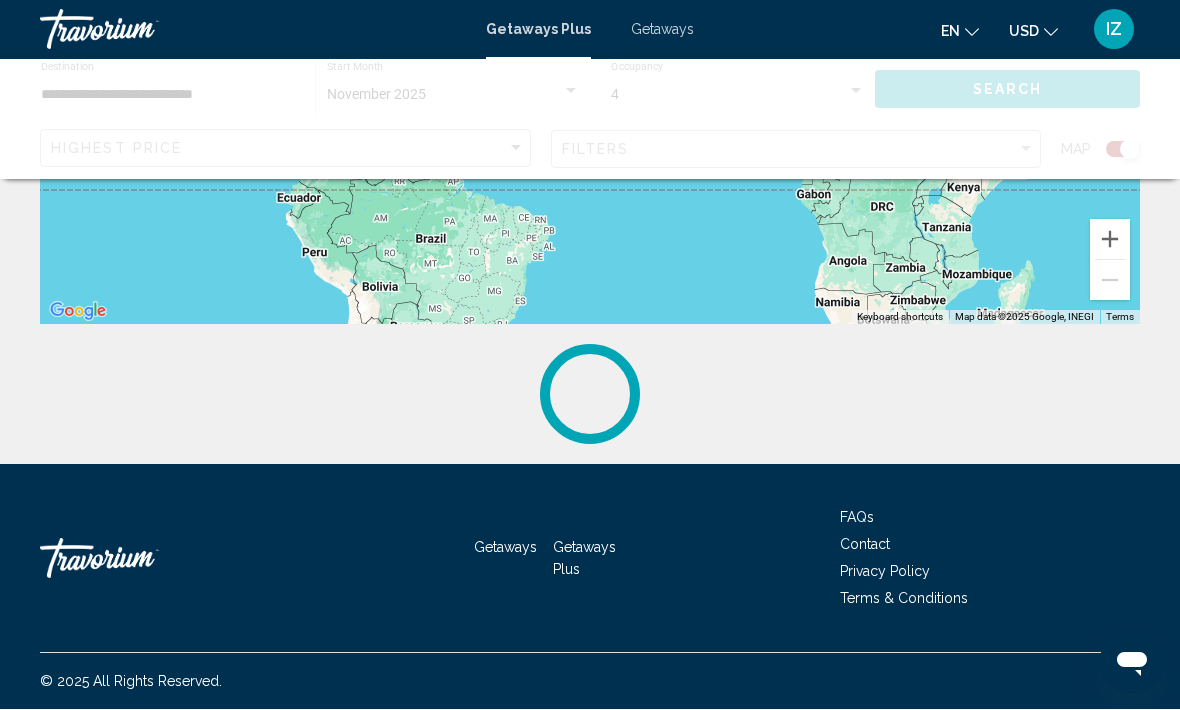 scroll, scrollTop: 0, scrollLeft: 0, axis: both 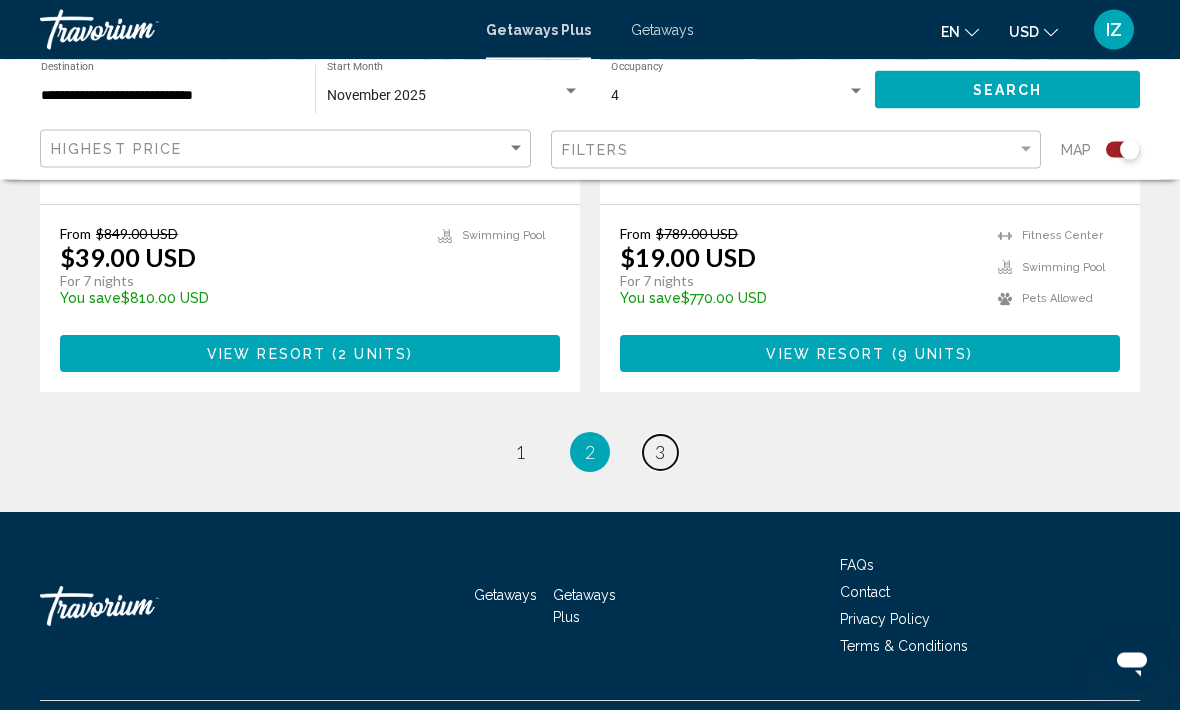 click on "page  3" at bounding box center [660, 453] 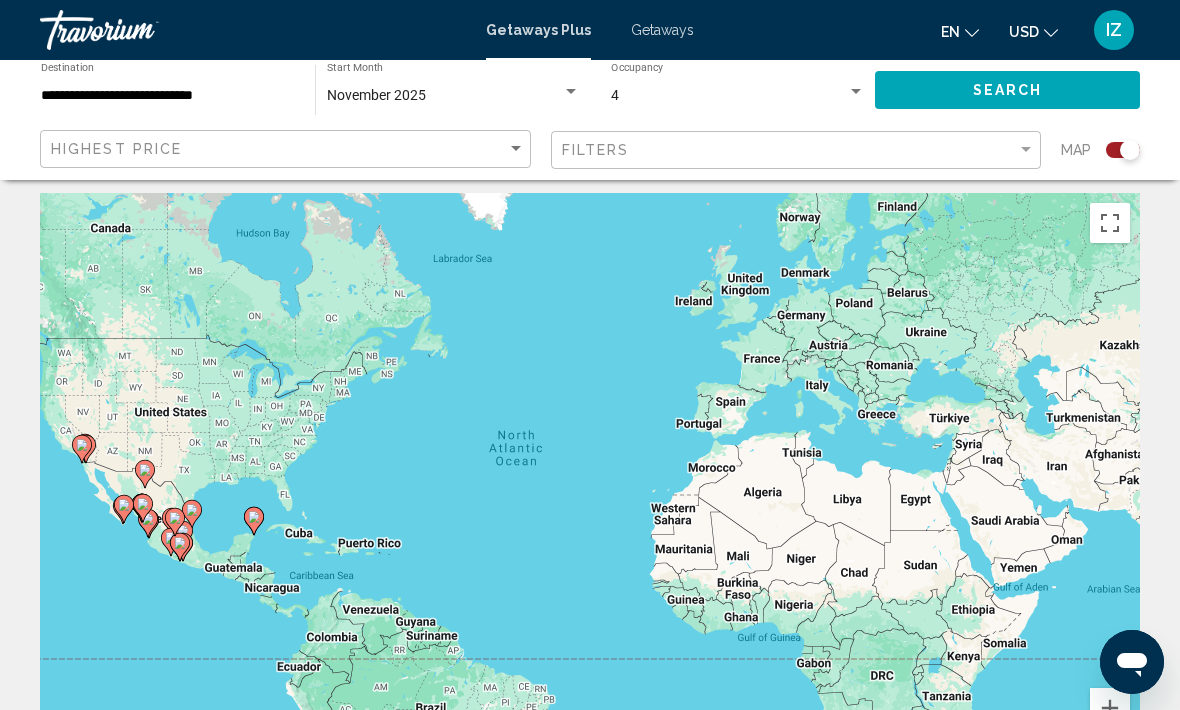 scroll, scrollTop: 0, scrollLeft: 0, axis: both 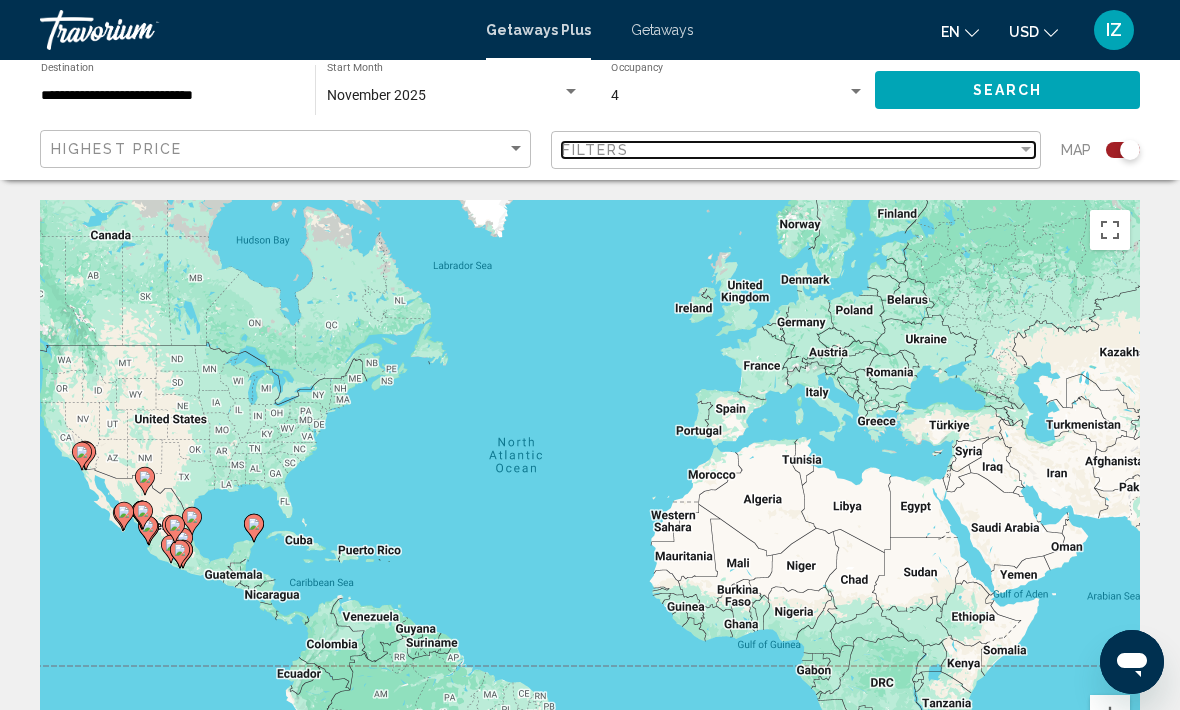 click at bounding box center [1026, 150] 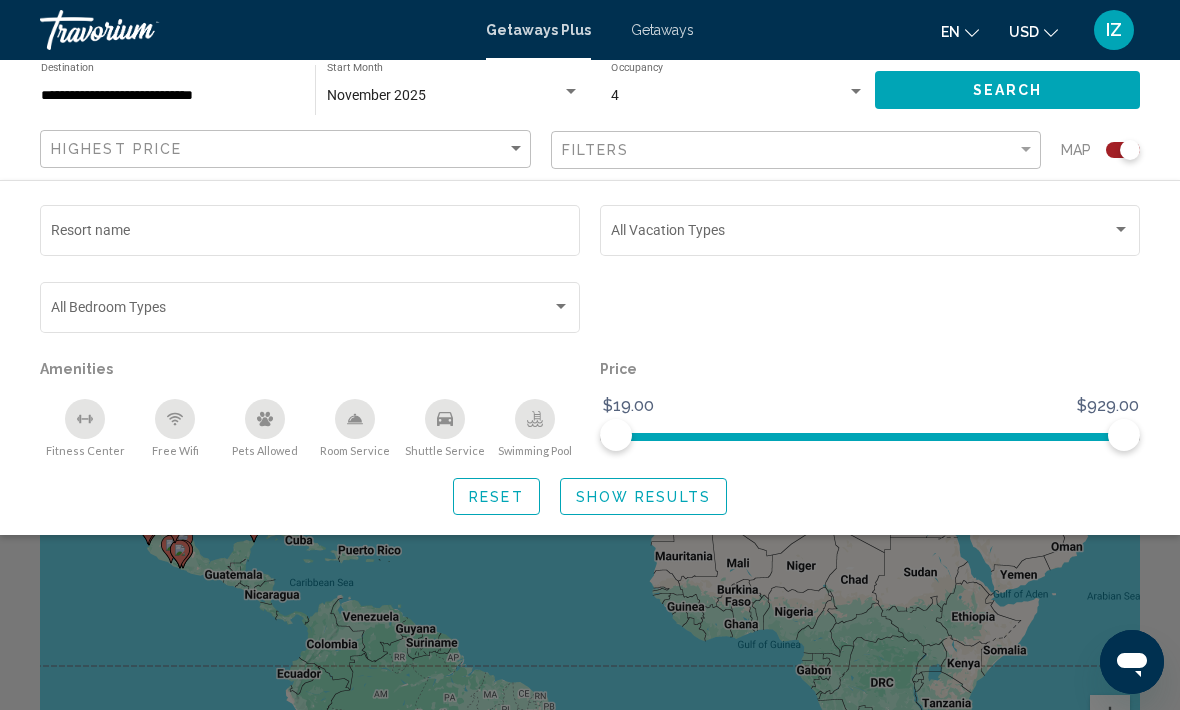 click at bounding box center [561, 307] 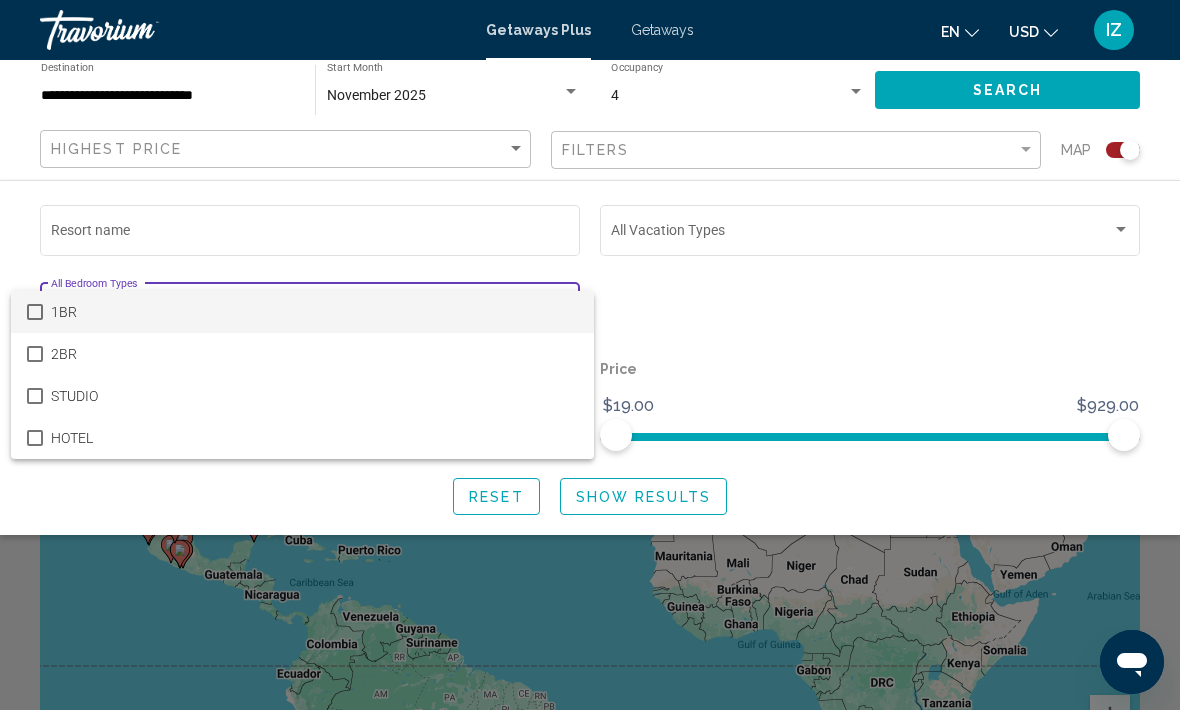 click at bounding box center (590, 355) 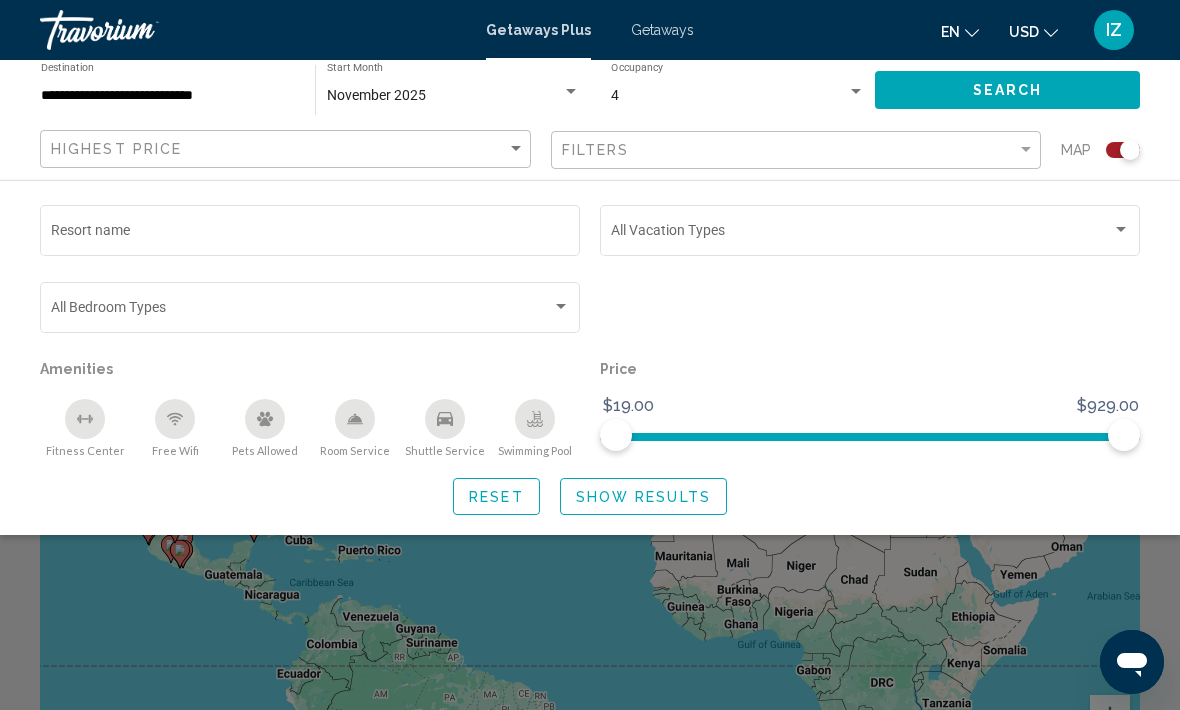 click at bounding box center (861, 234) 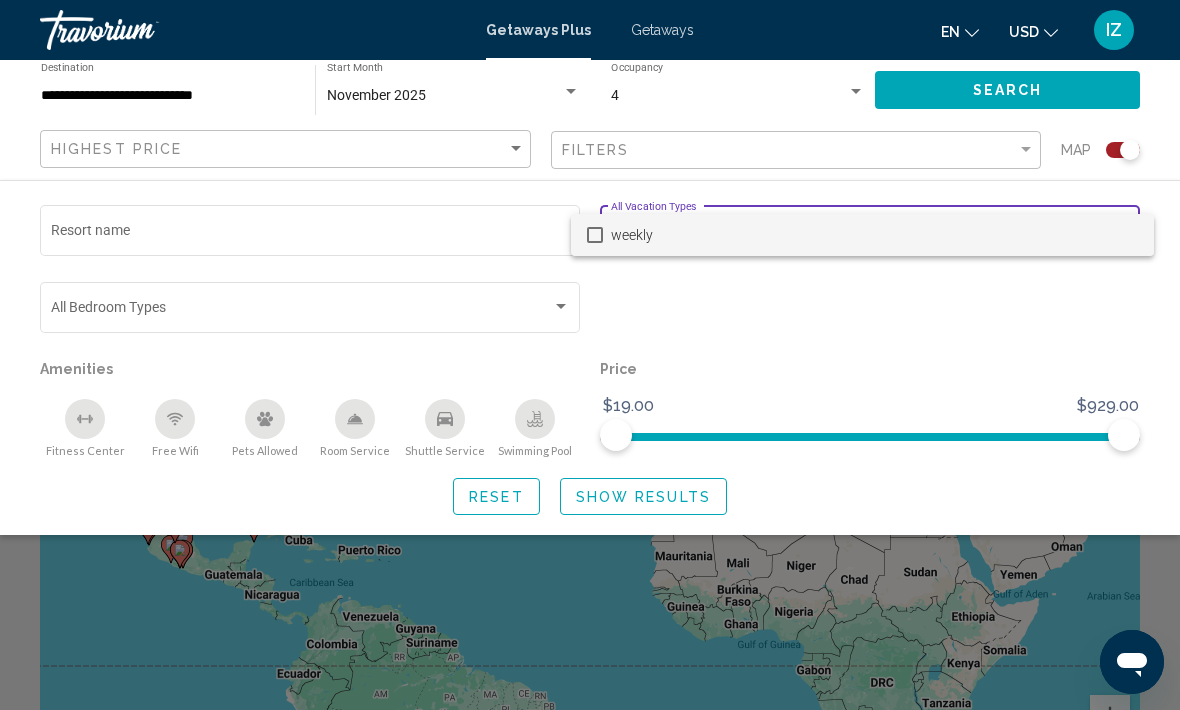 click at bounding box center (590, 355) 